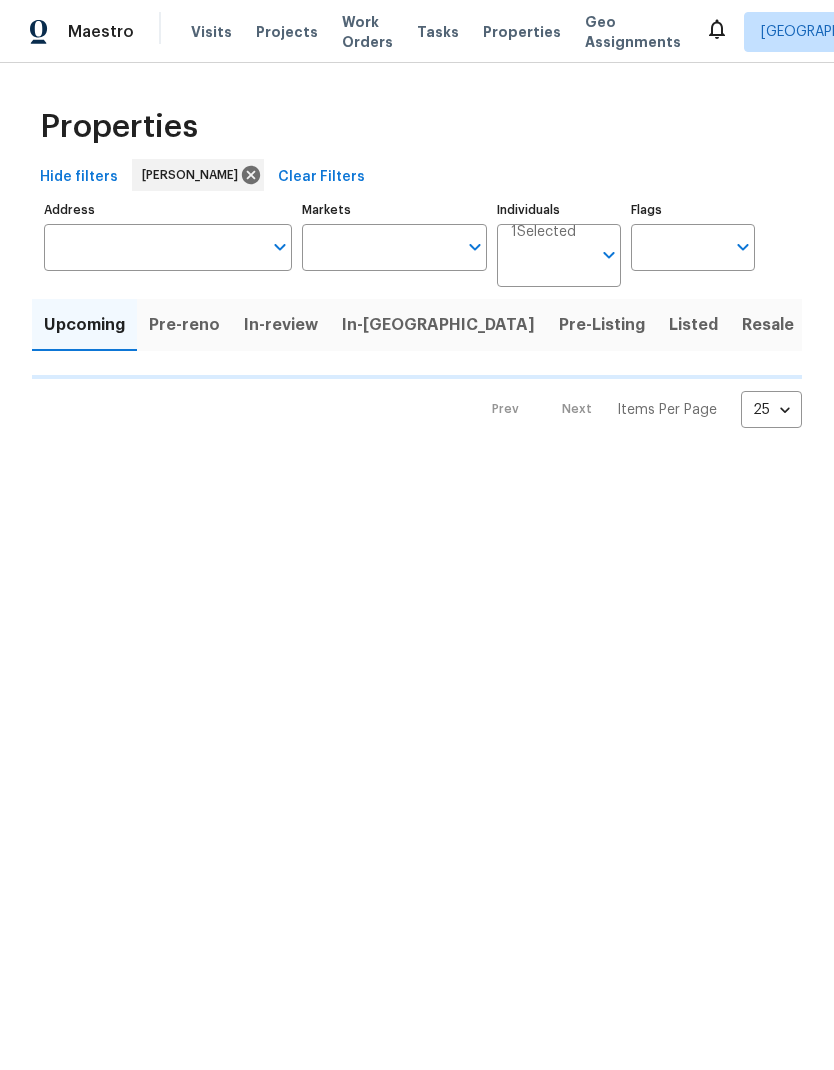 type on "50" 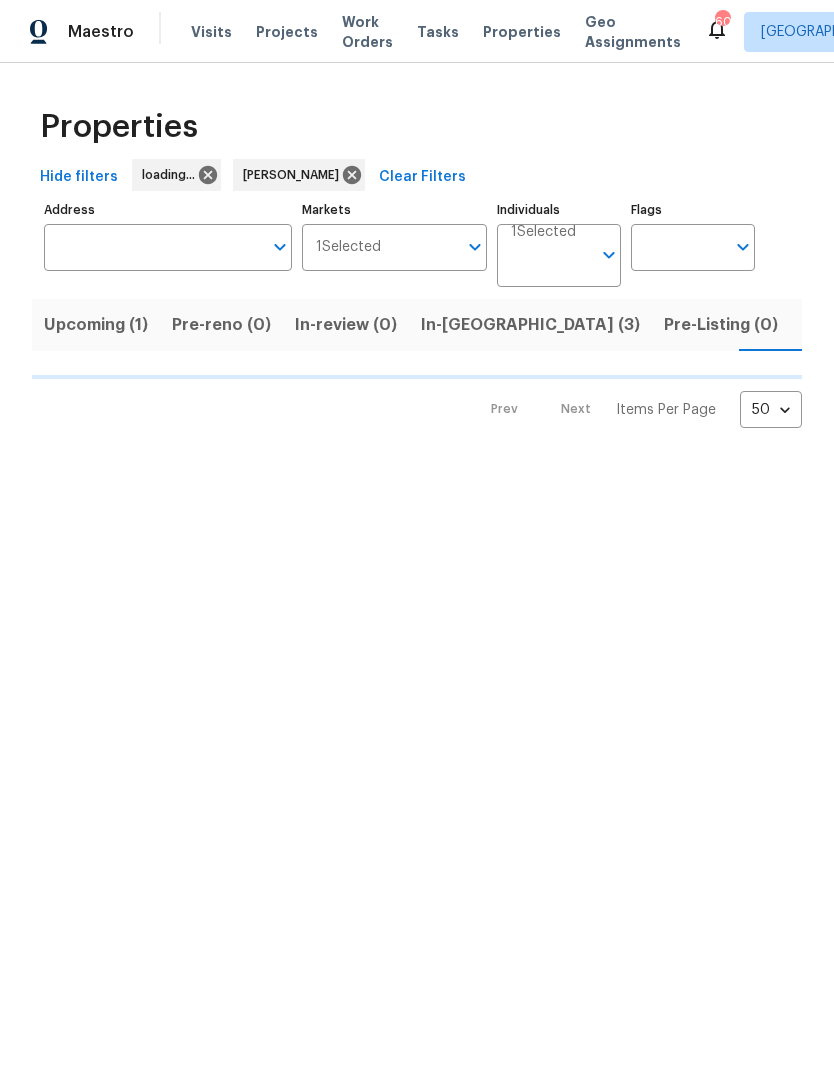 scroll, scrollTop: 0, scrollLeft: 0, axis: both 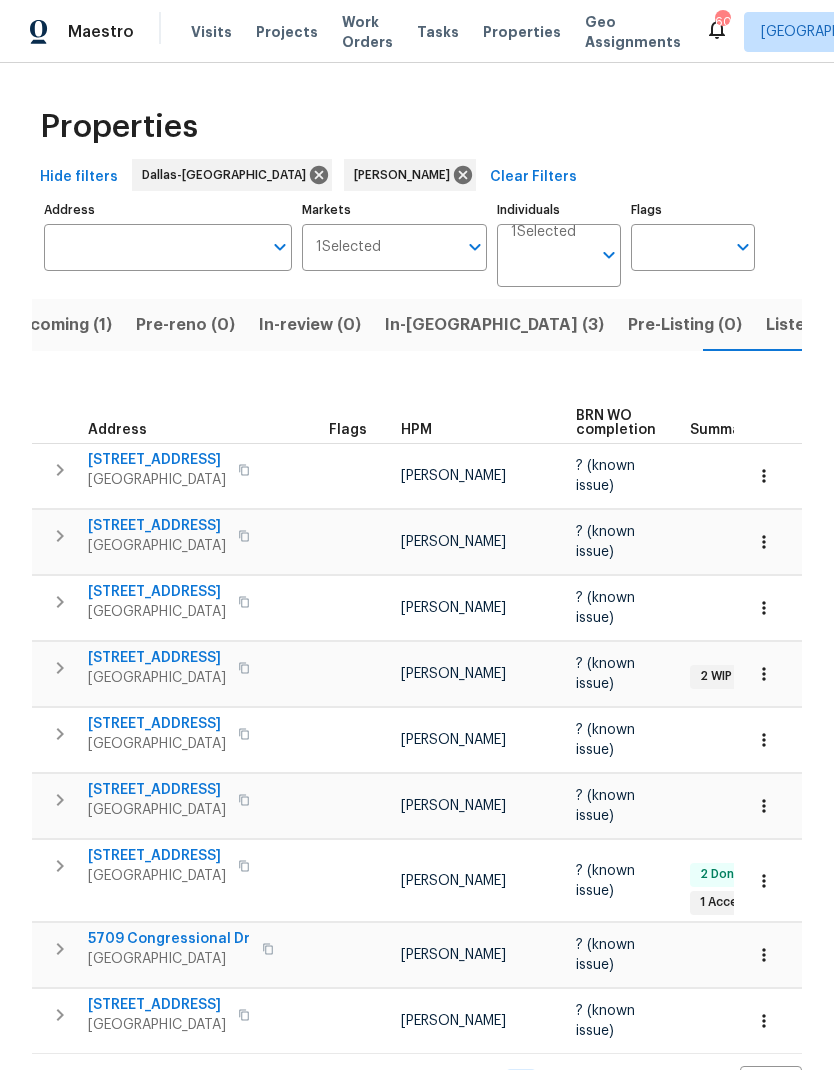 click on "In-reno (3)" at bounding box center [494, 325] 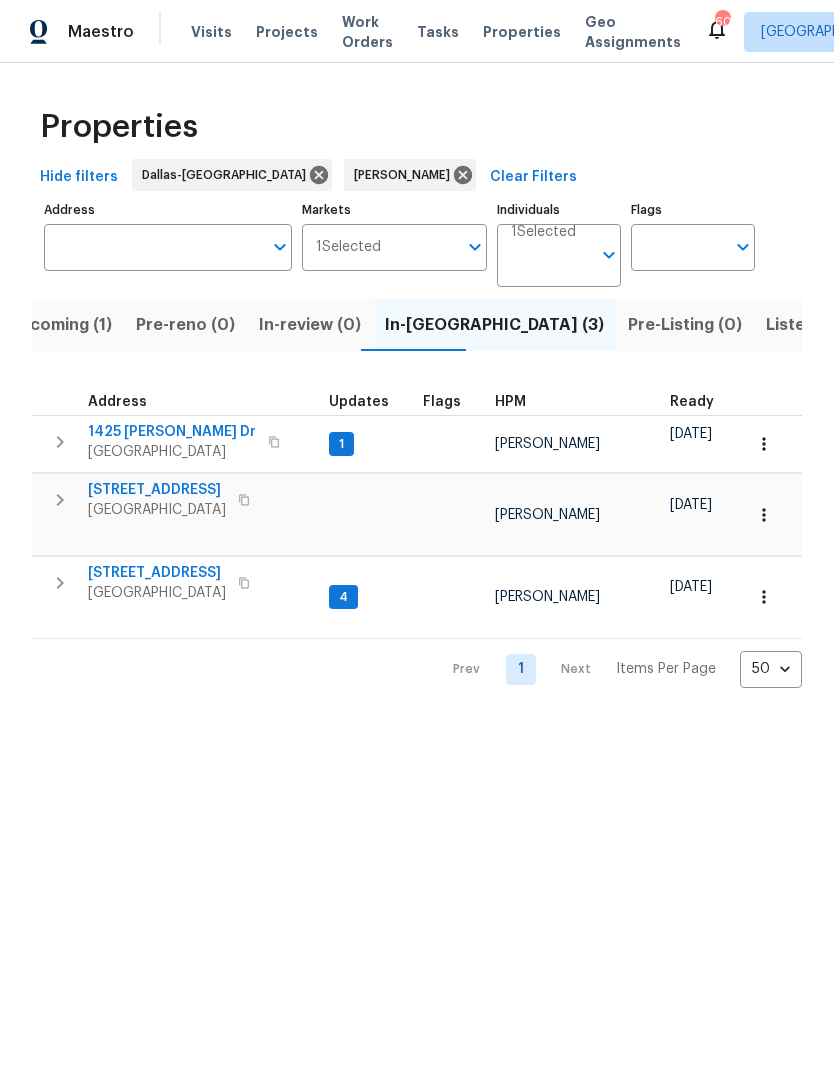click 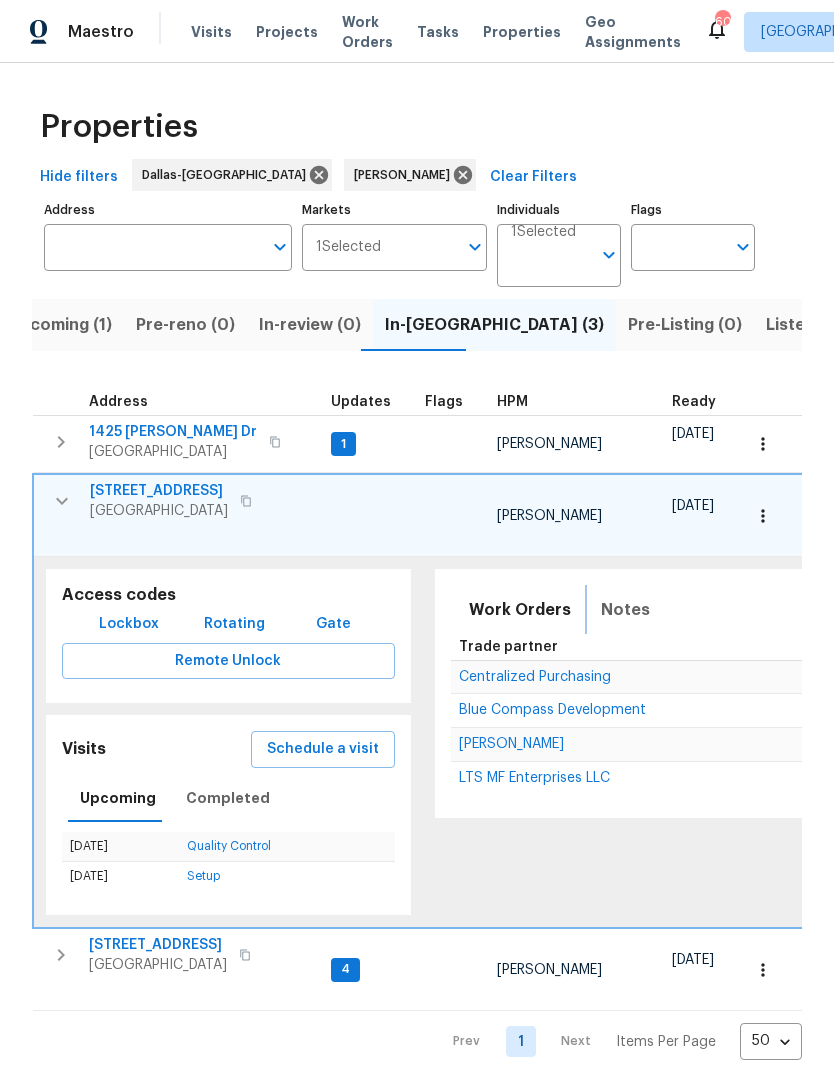 click on "Notes" at bounding box center (625, 610) 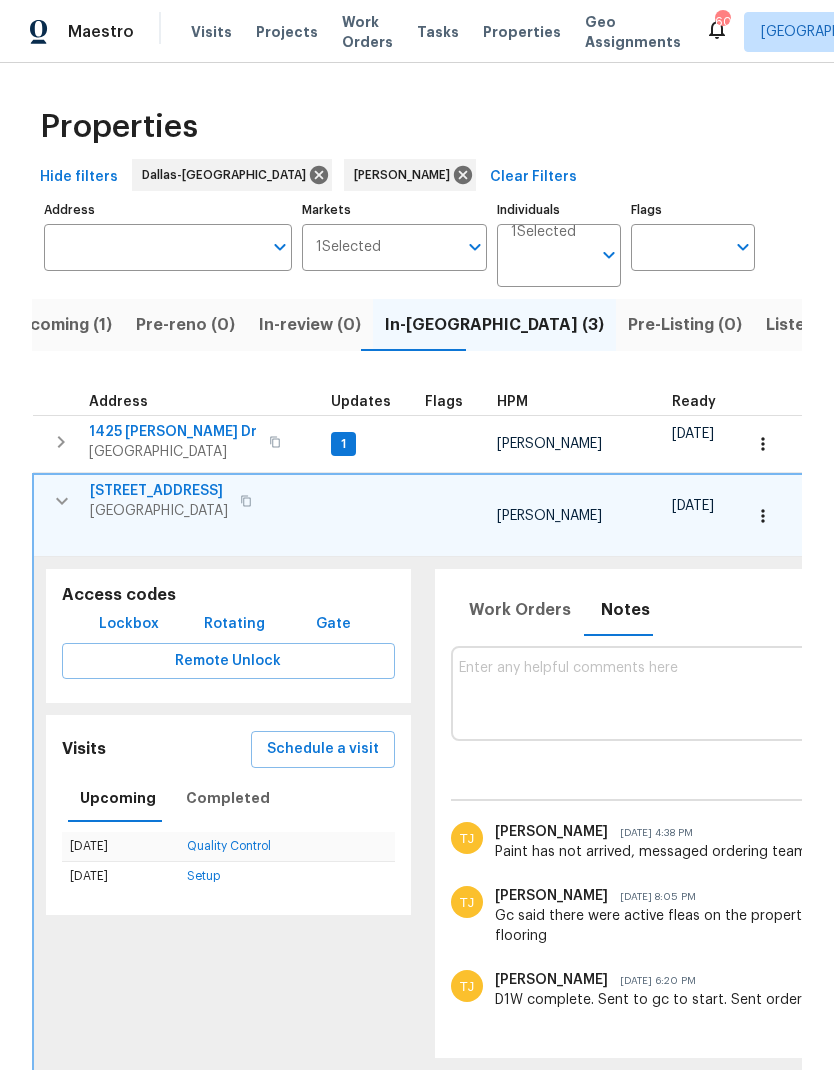 click at bounding box center [1003, 693] 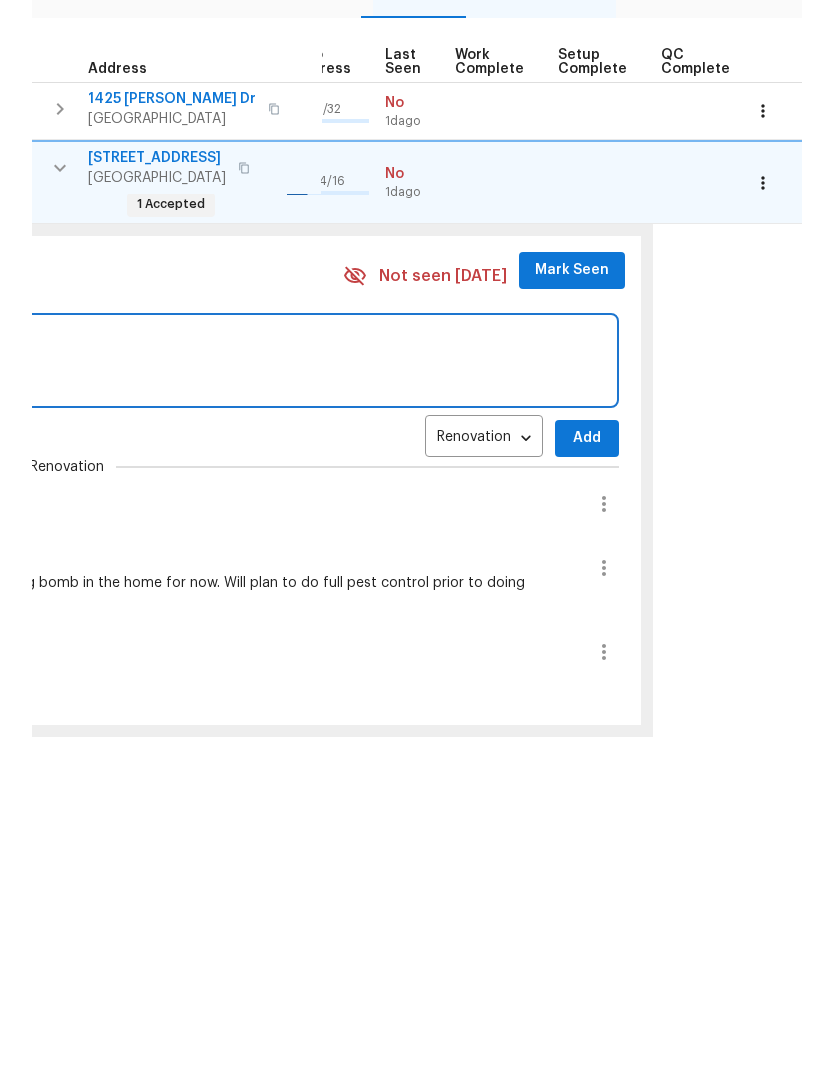 scroll, scrollTop: 16, scrollLeft: 935, axis: both 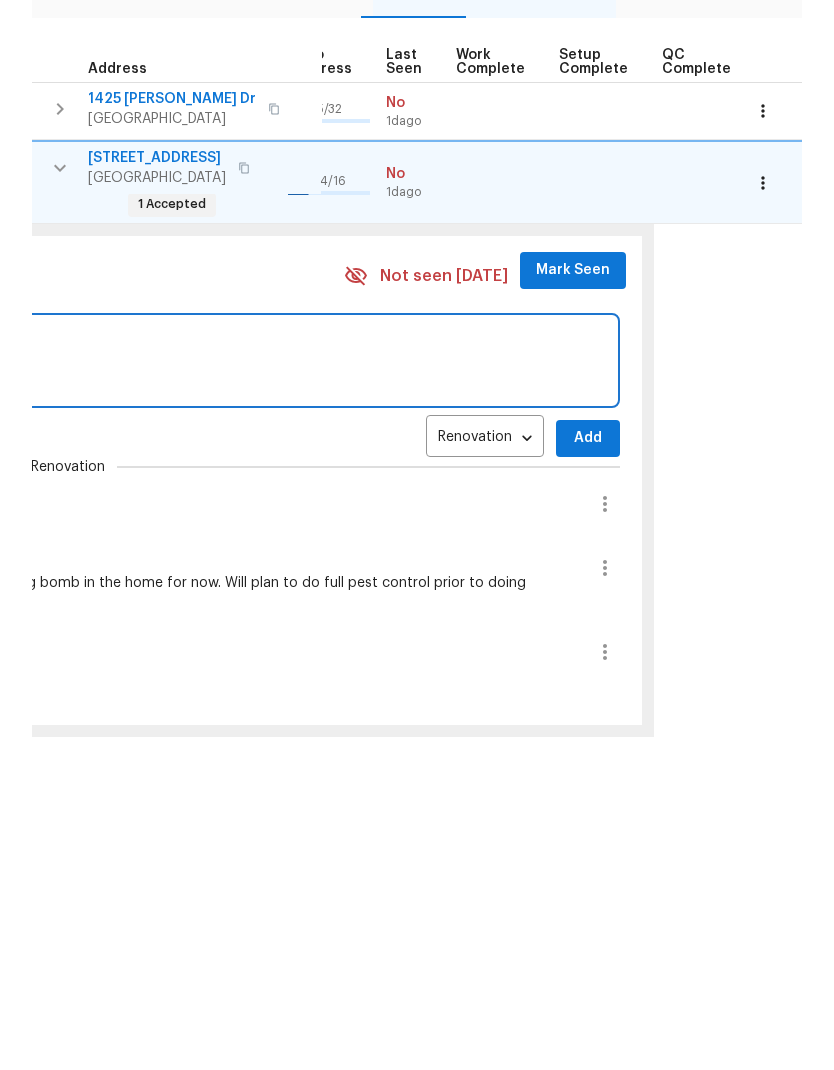 type on "Paint finally arrived, Gc gettin started with primer today" 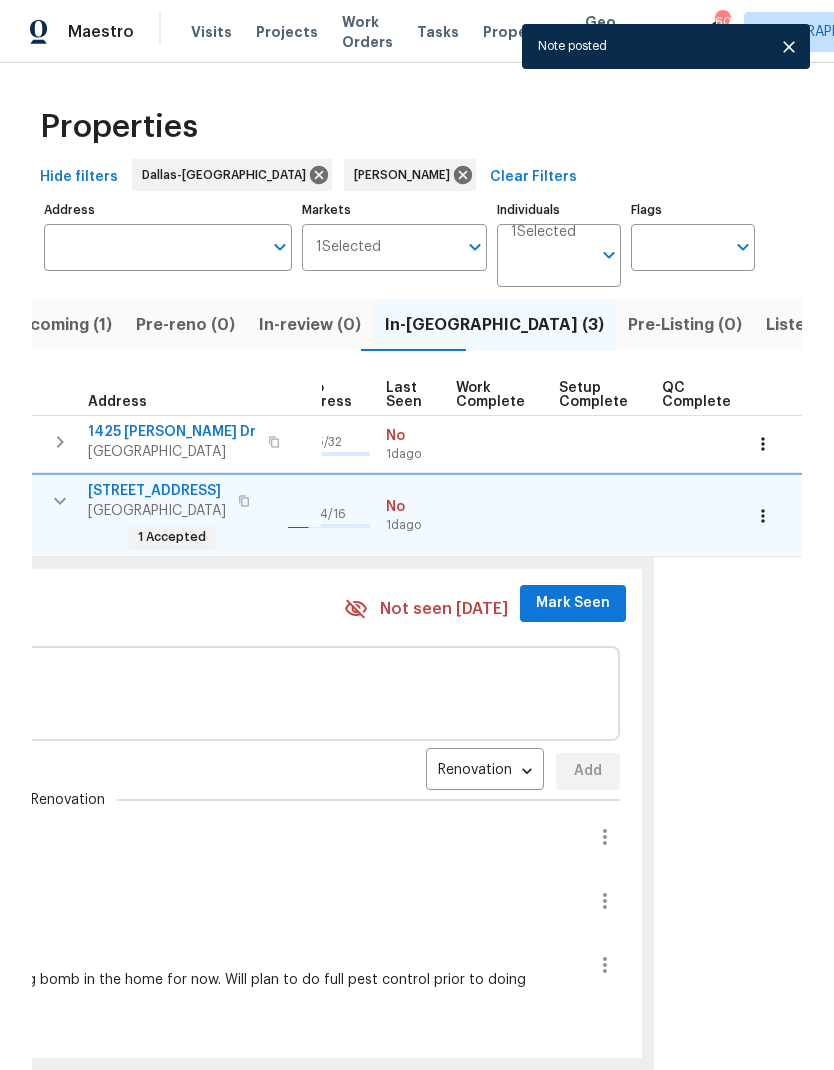 click on "Mark Seen" at bounding box center (573, 603) 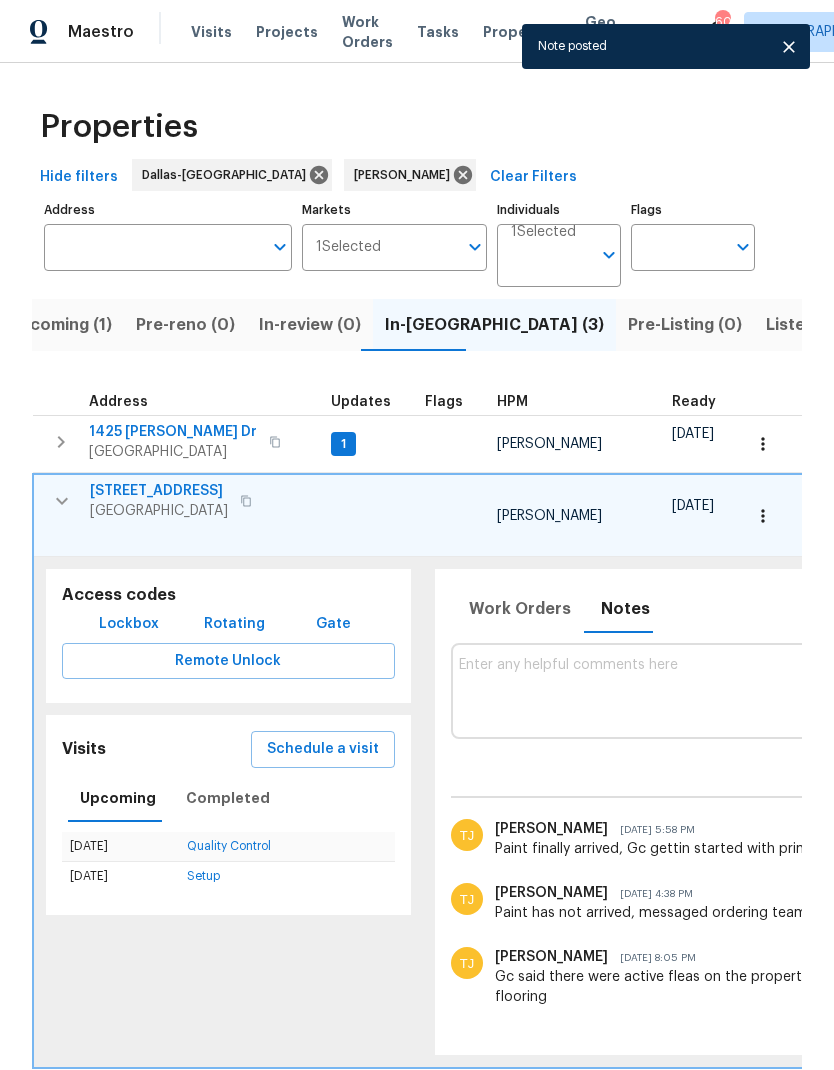 scroll, scrollTop: 0, scrollLeft: 0, axis: both 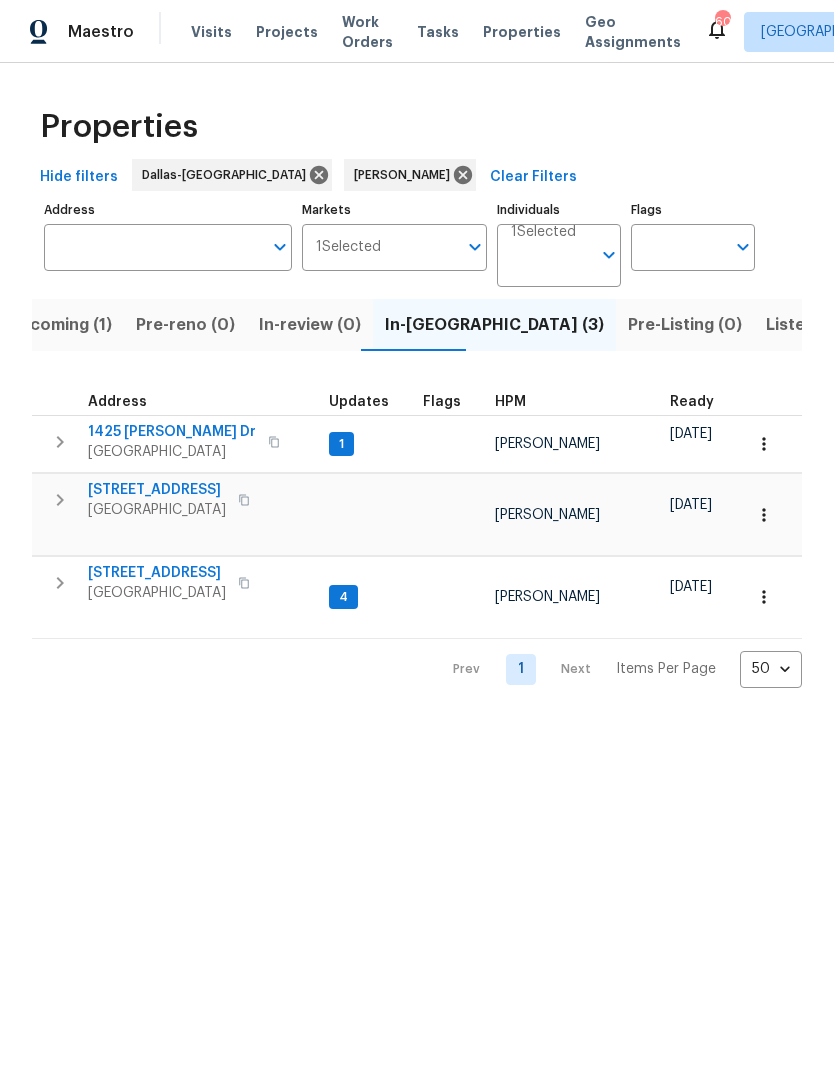 click 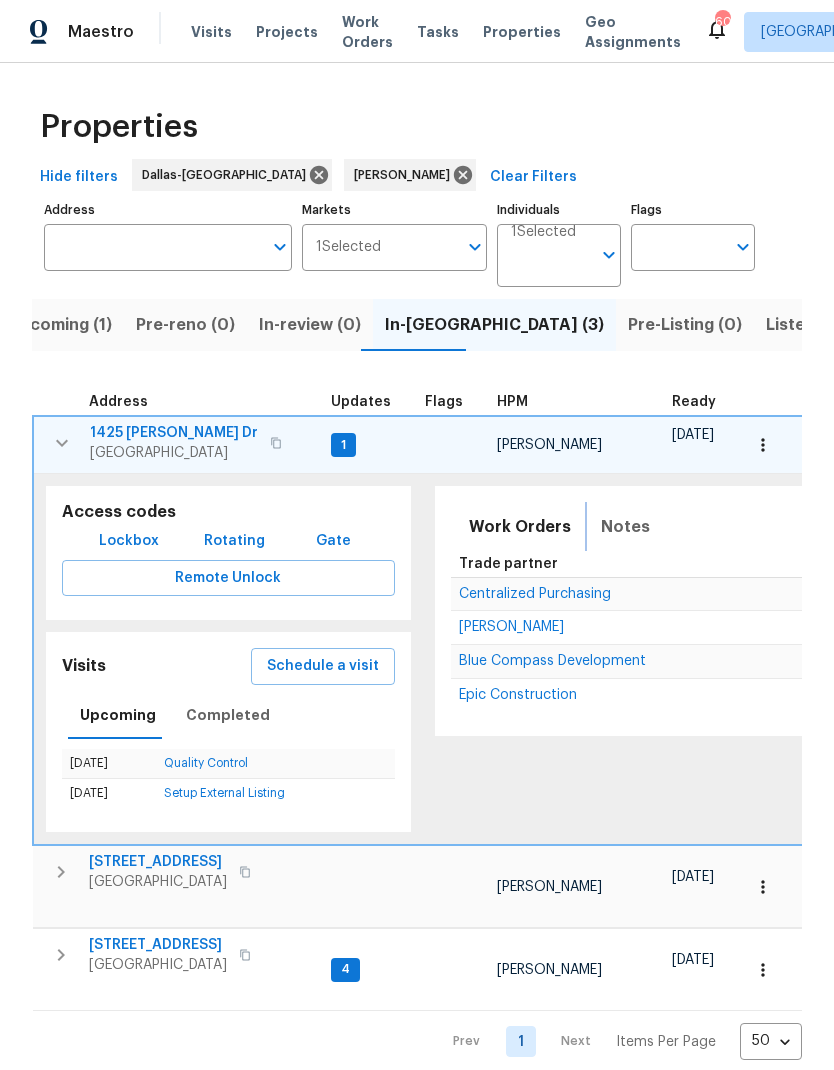 click on "Notes" at bounding box center (625, 527) 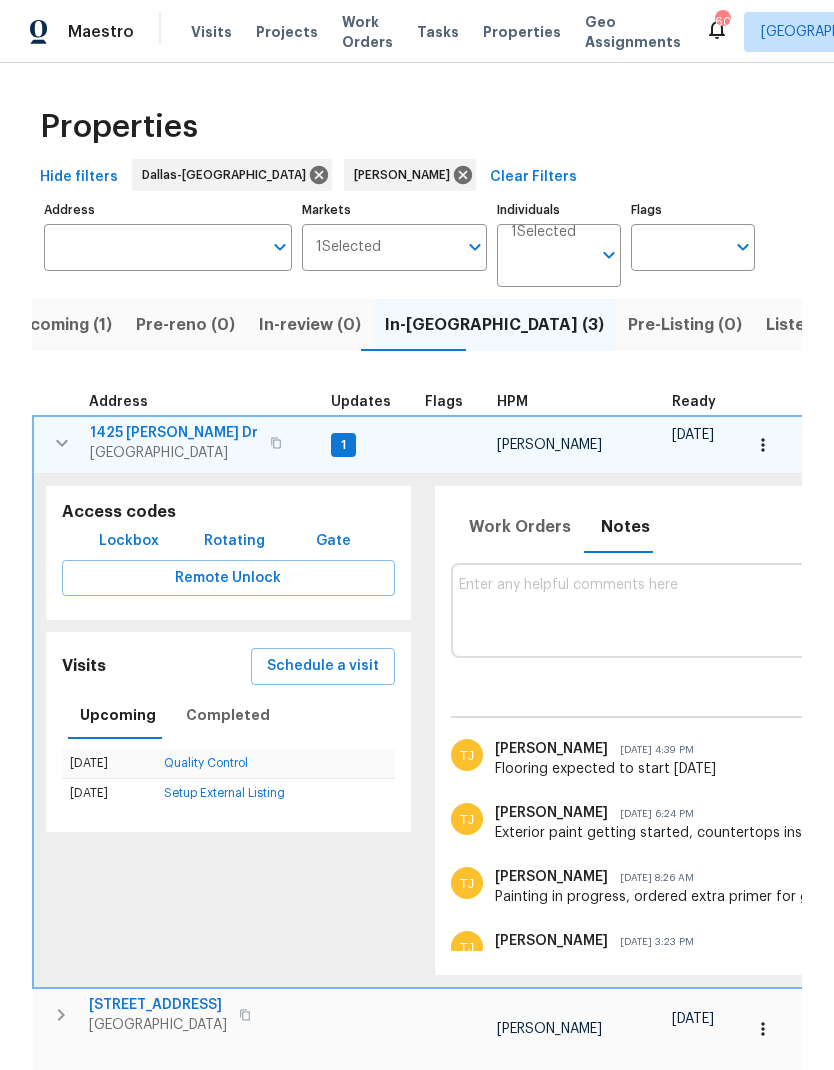 click at bounding box center [1003, 610] 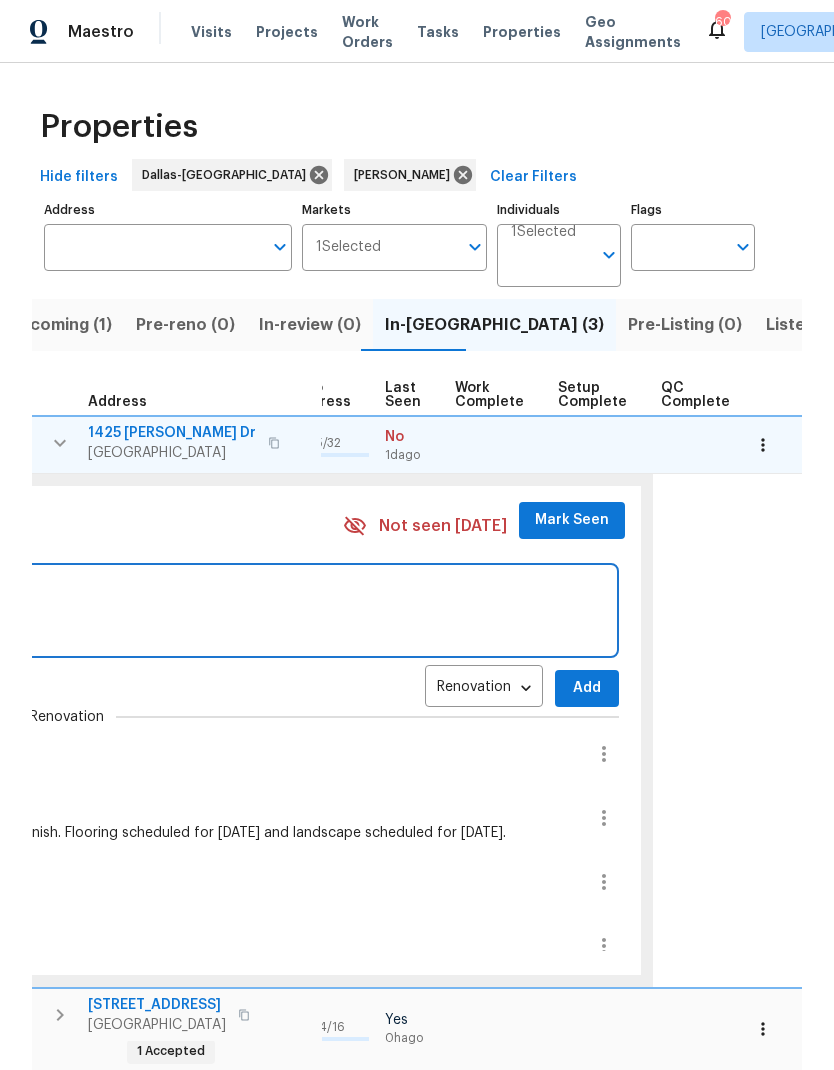 scroll, scrollTop: 16, scrollLeft: 935, axis: both 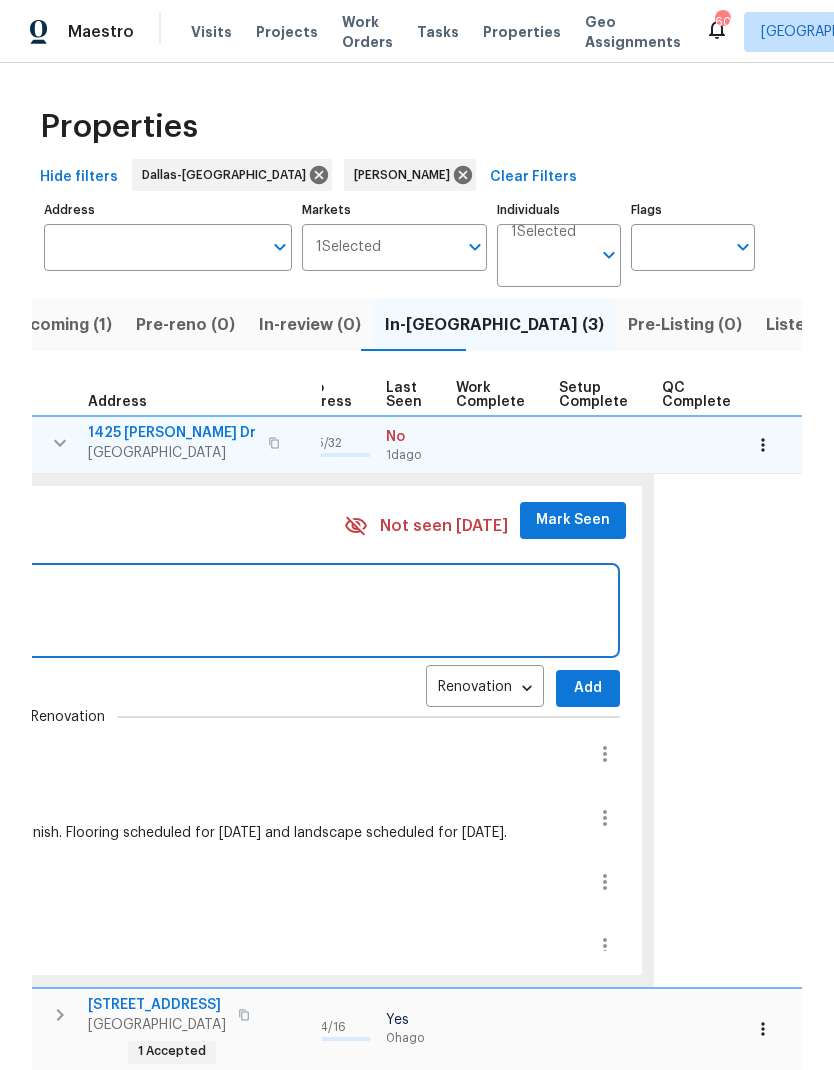 type on "Flooring started today, they missed the note to start yesterday." 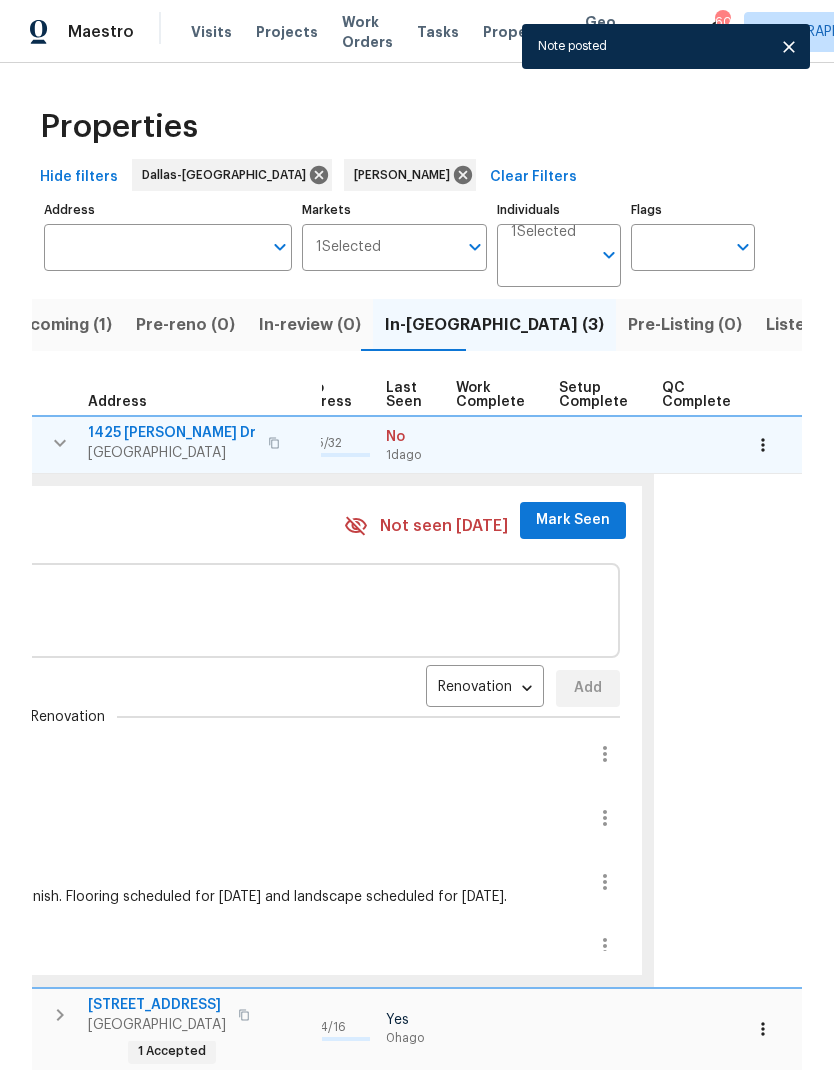 click on "Mark Seen" at bounding box center [573, 520] 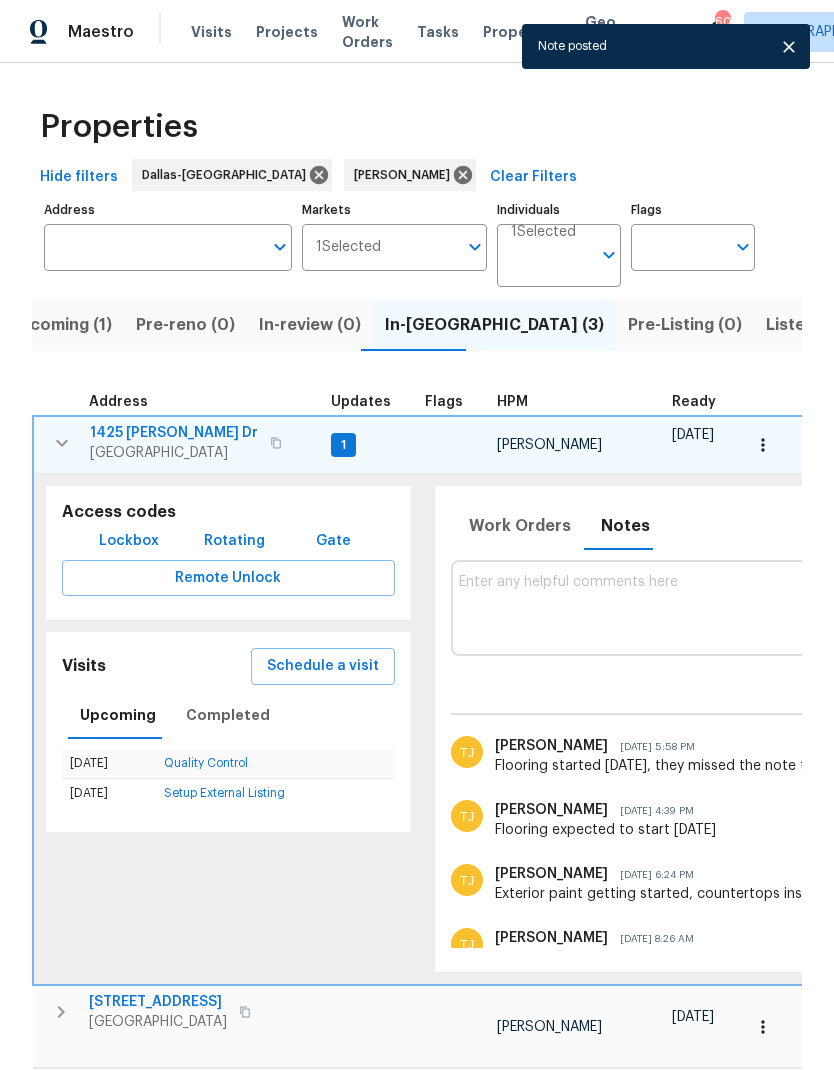 scroll, scrollTop: 16, scrollLeft: 0, axis: vertical 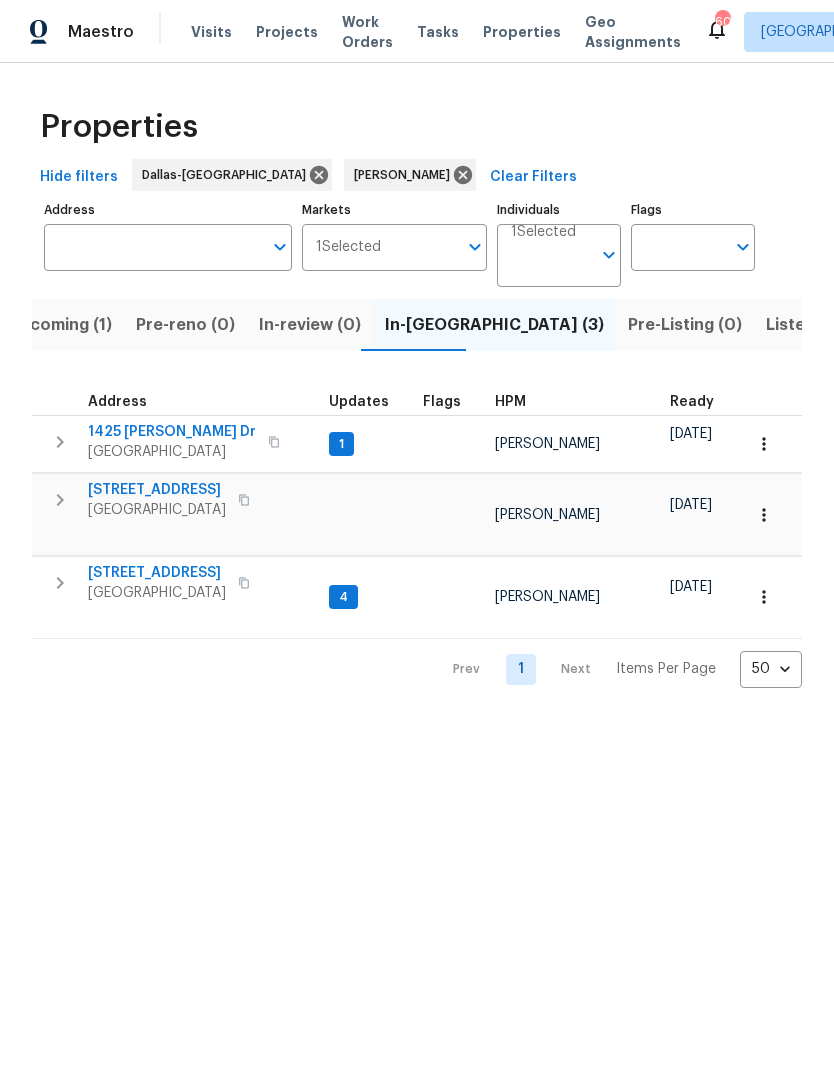 click on "6941 Fallbrook Ct" at bounding box center (157, 573) 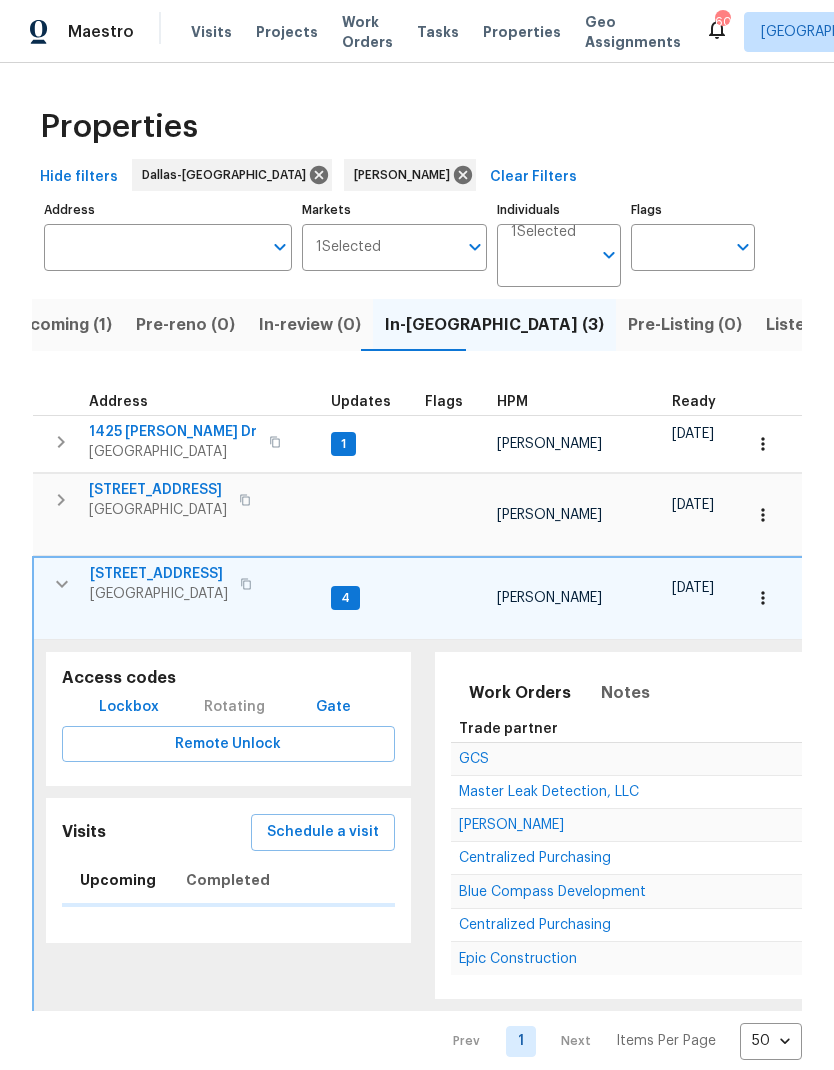 scroll, scrollTop: 0, scrollLeft: 0, axis: both 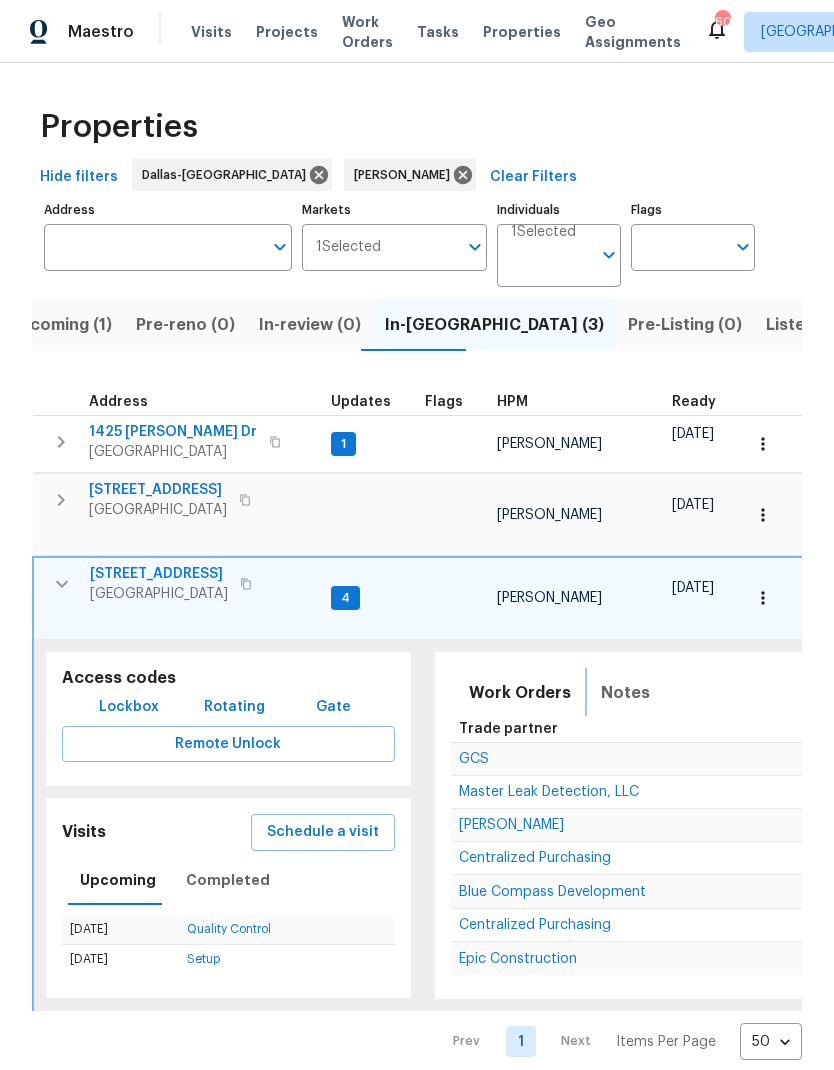 click on "Notes" at bounding box center (625, 693) 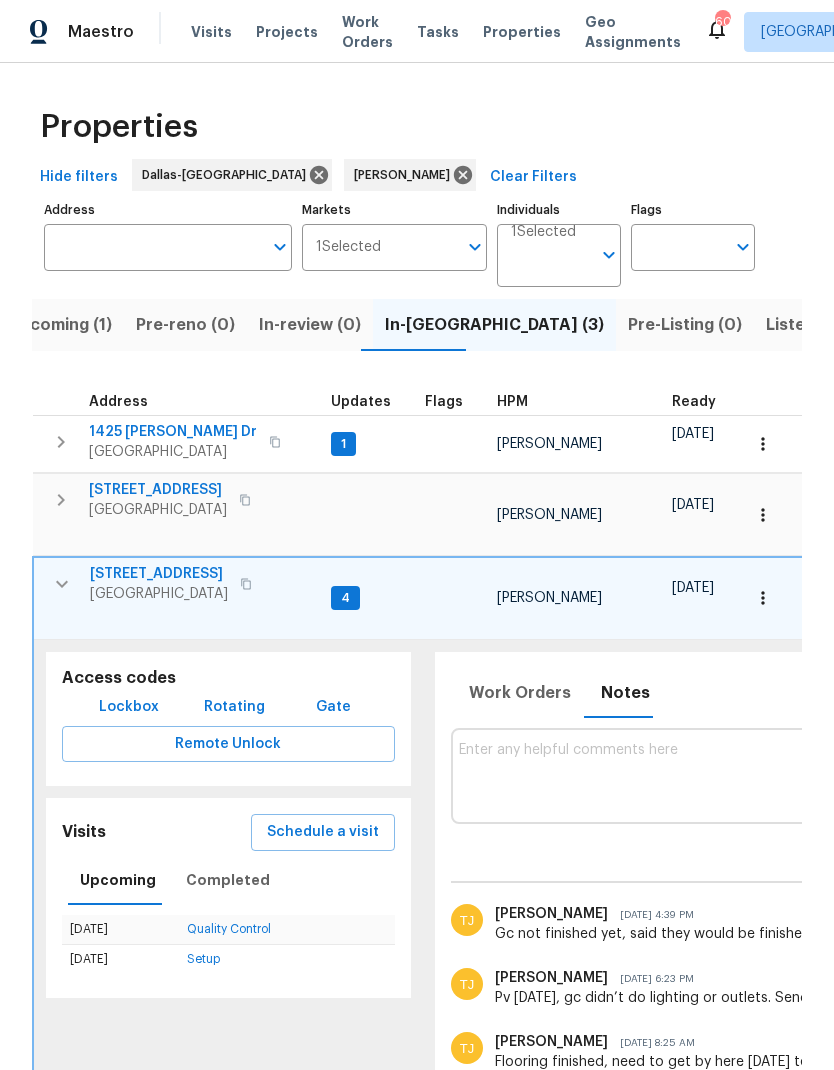 click at bounding box center [1003, 775] 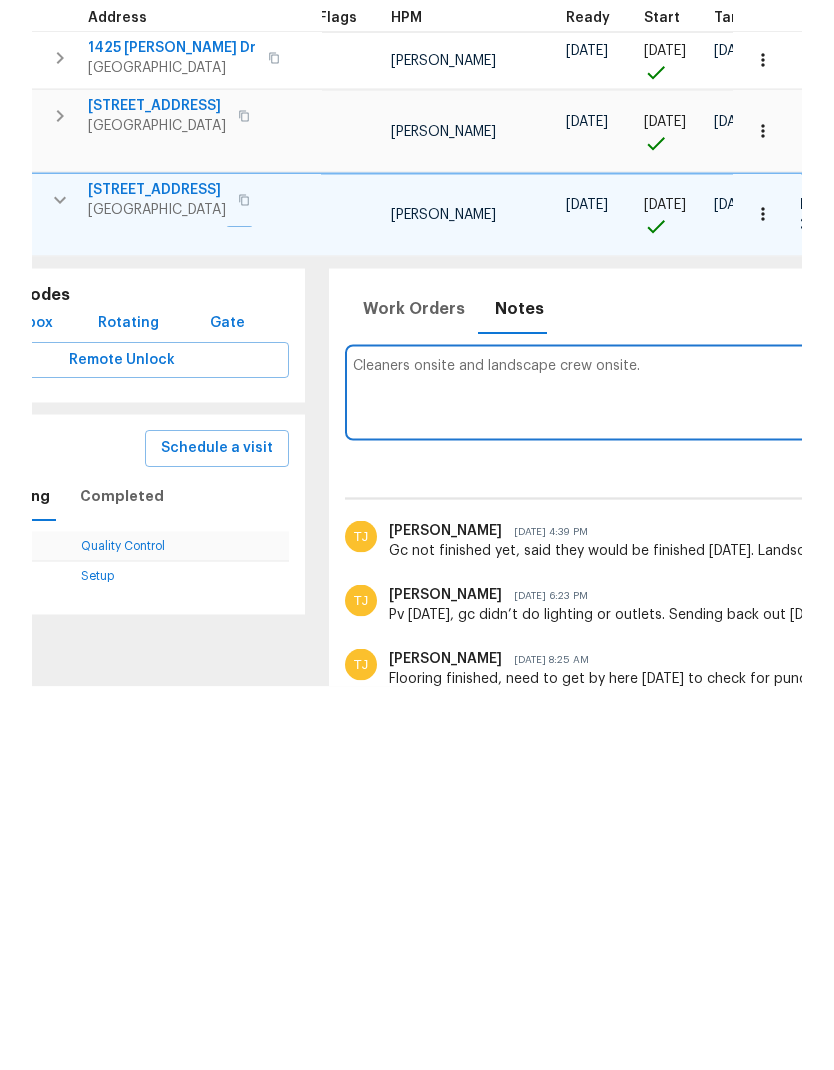 scroll, scrollTop: 0, scrollLeft: 109, axis: horizontal 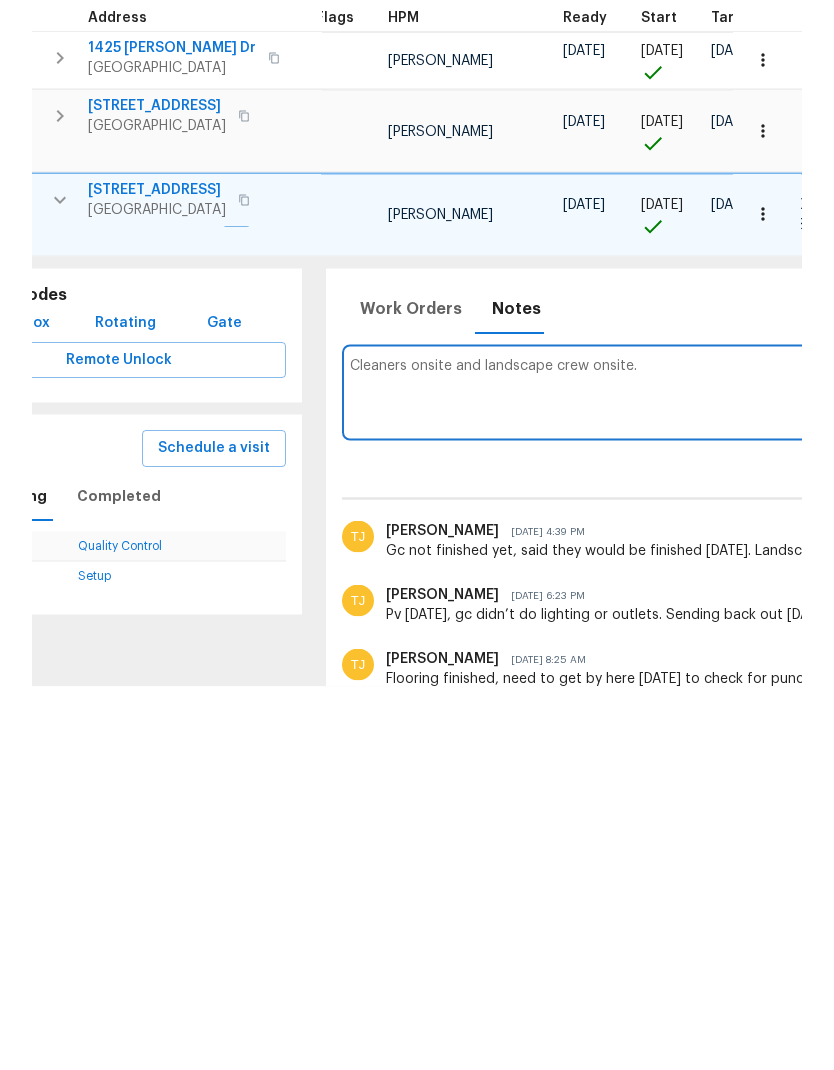click on "Cleaners onsite and landscape crew onsite." at bounding box center [894, 775] 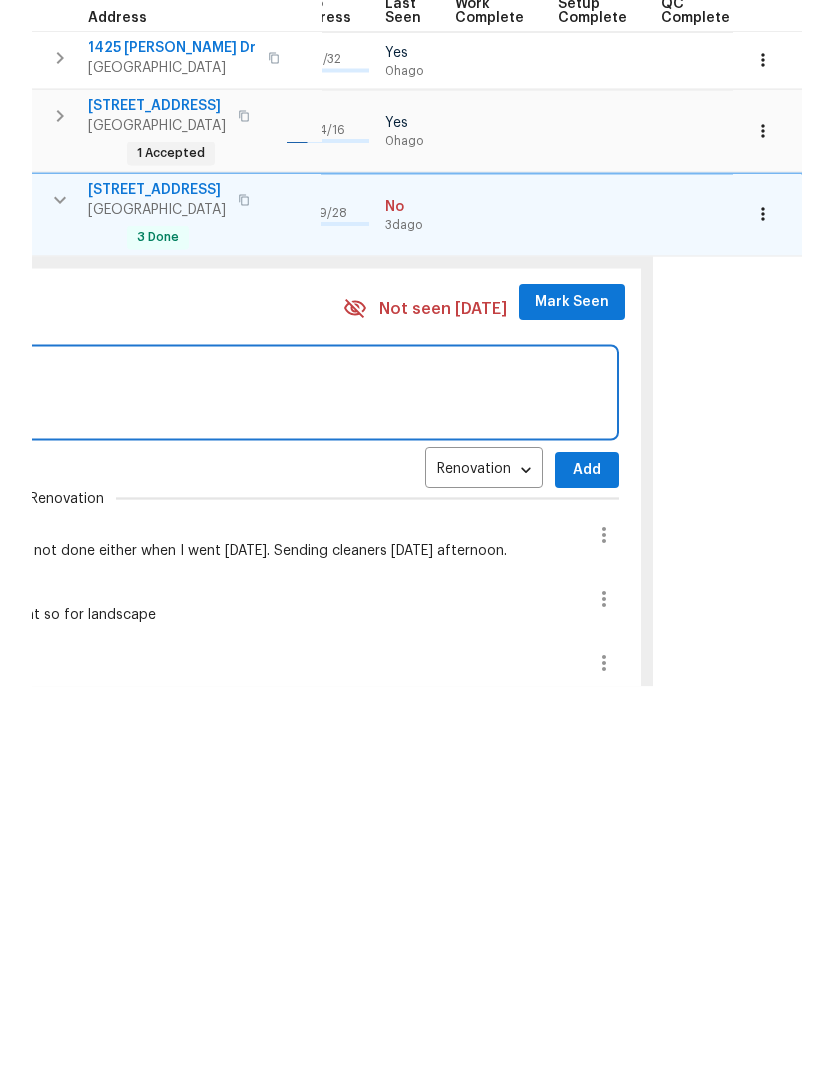 scroll, scrollTop: 0, scrollLeft: 935, axis: horizontal 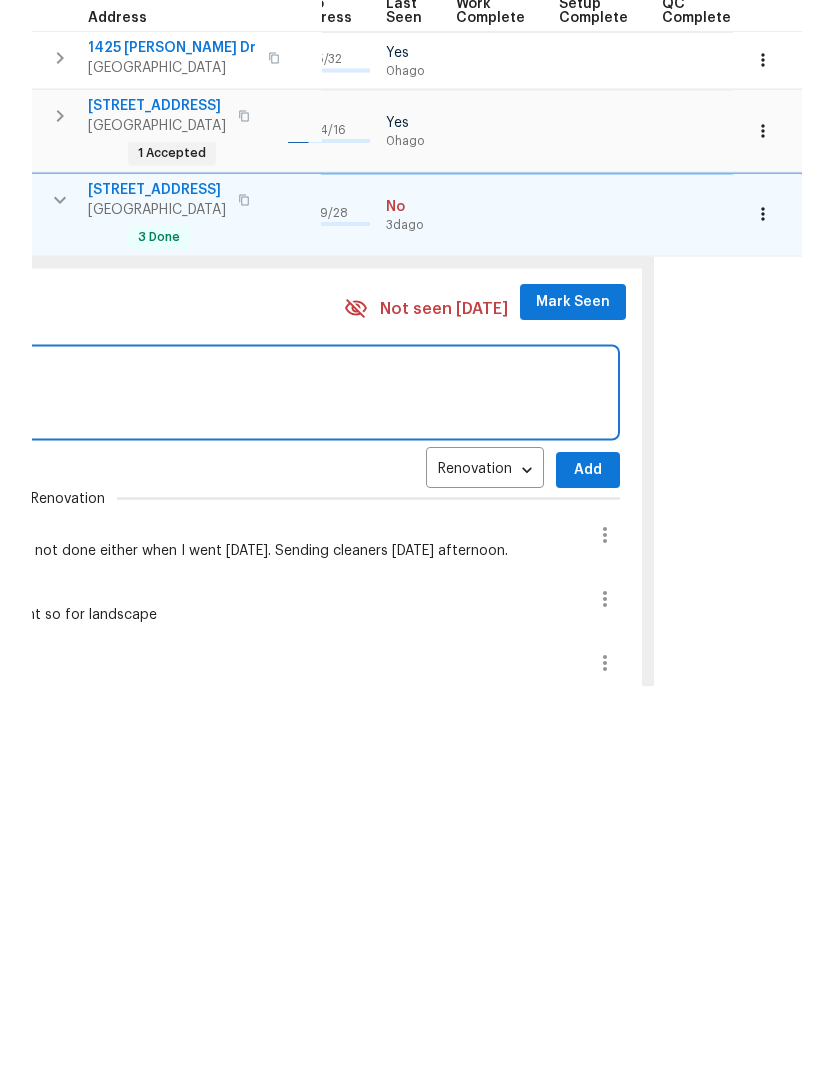 type on "Cleaners onsite and landscape crew onsite. Will qc Monday" 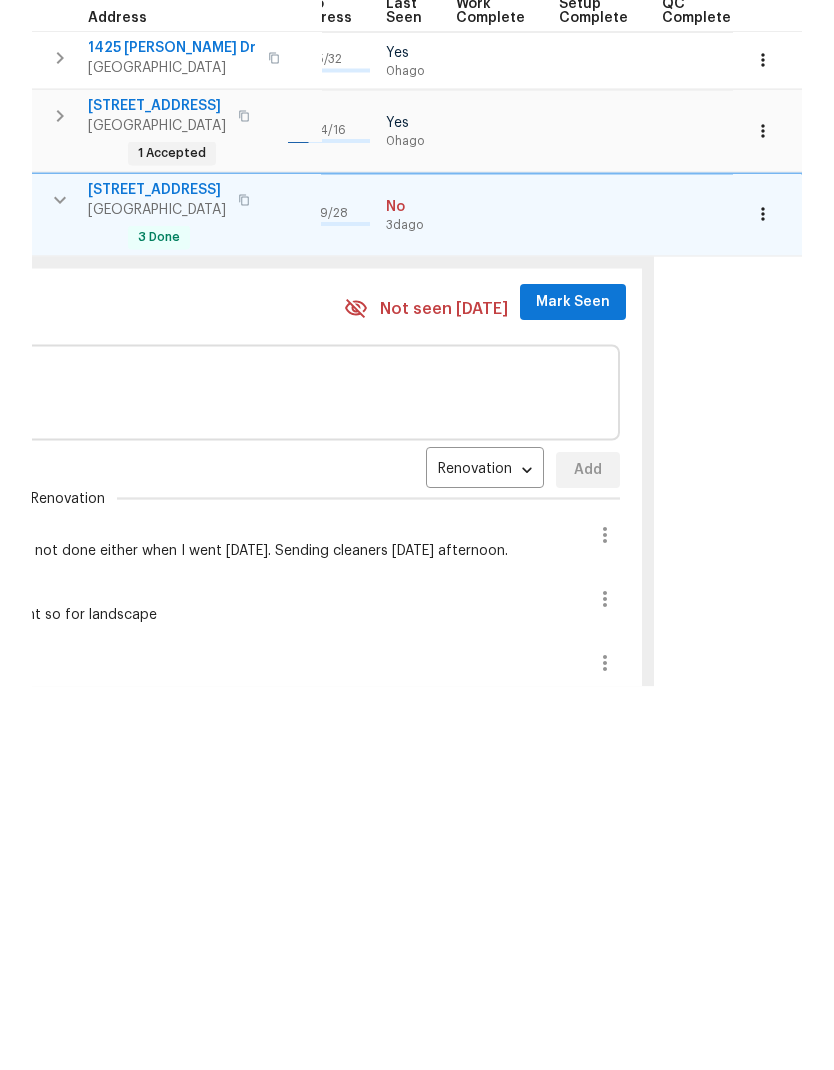 scroll, scrollTop: 80, scrollLeft: 0, axis: vertical 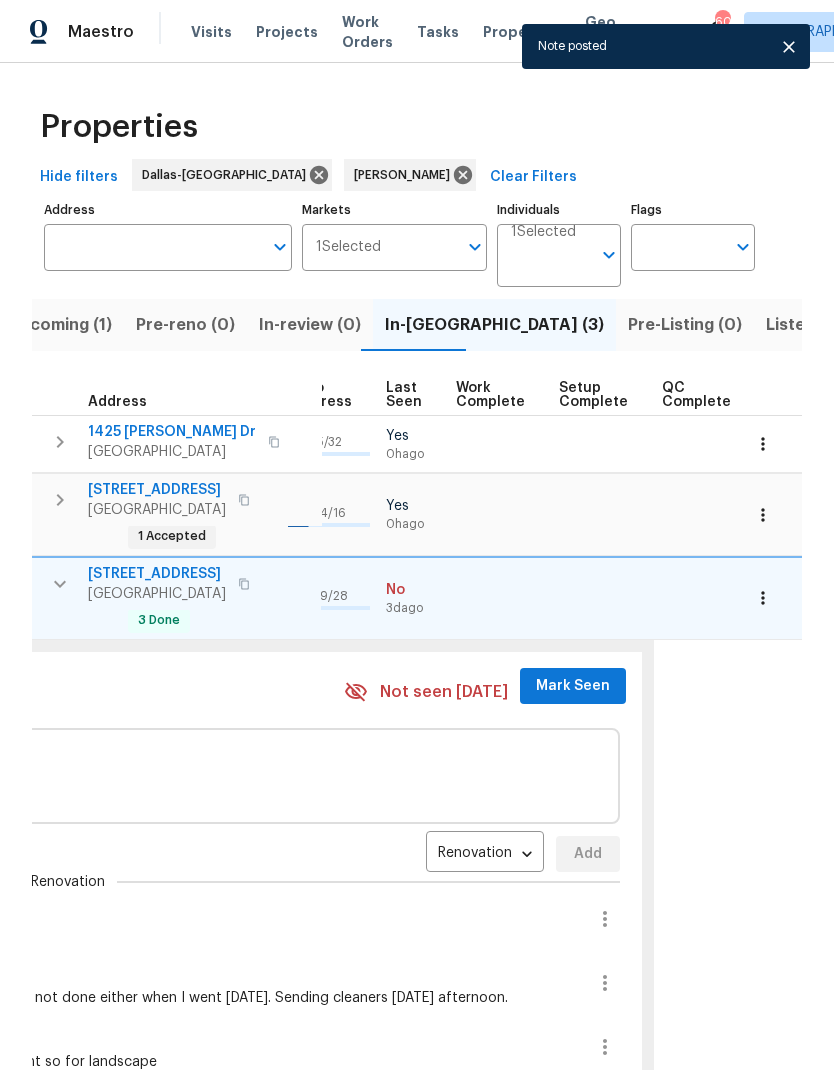 click on "Mark Seen" at bounding box center (573, 686) 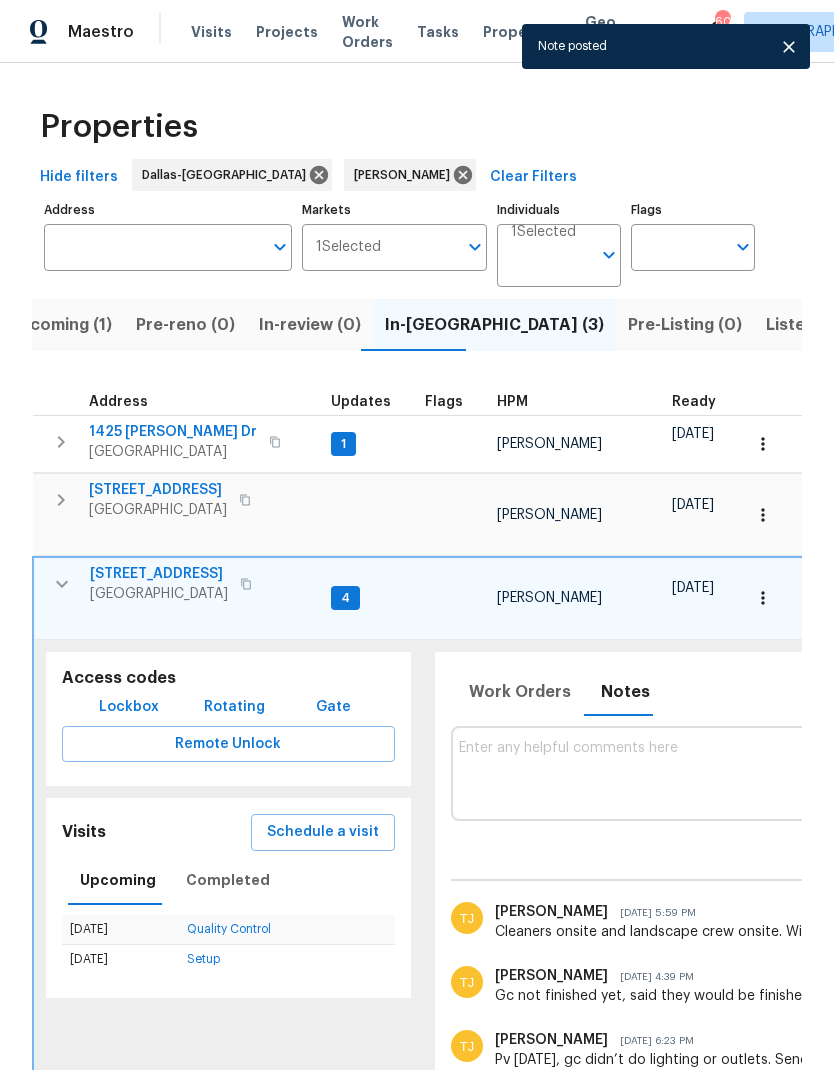 scroll, scrollTop: 0, scrollLeft: 0, axis: both 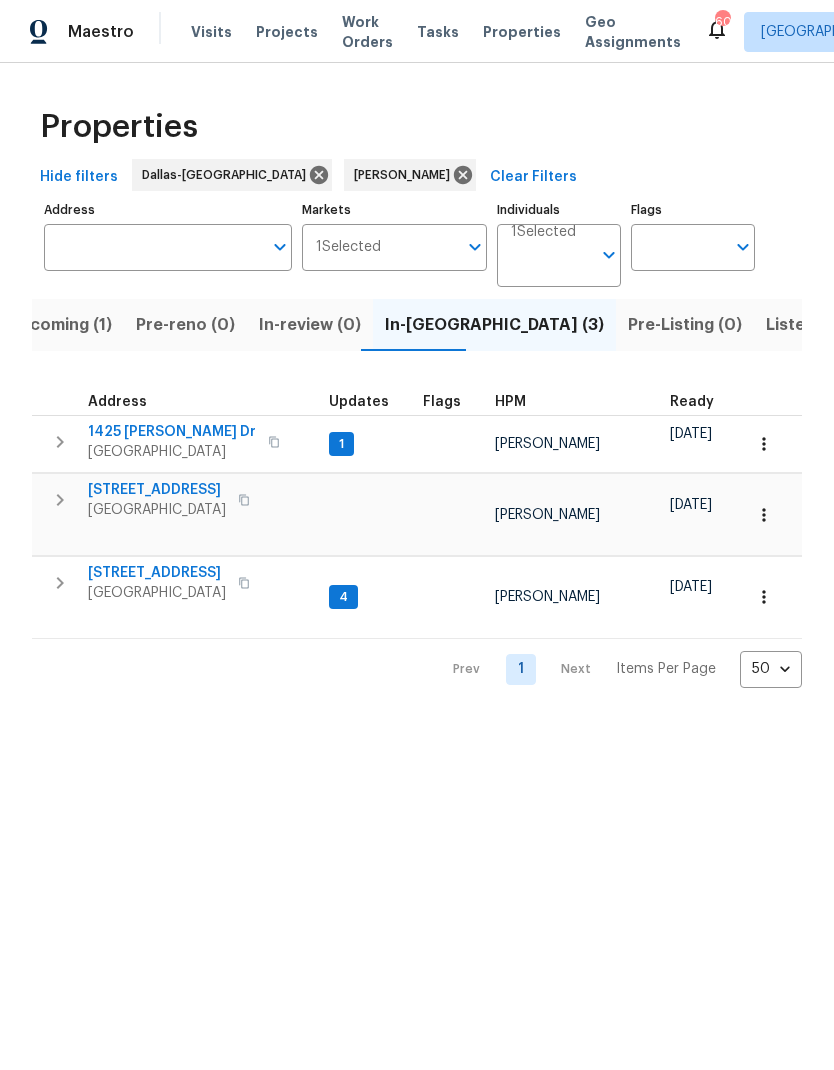 click on "Listed (19)" at bounding box center [807, 325] 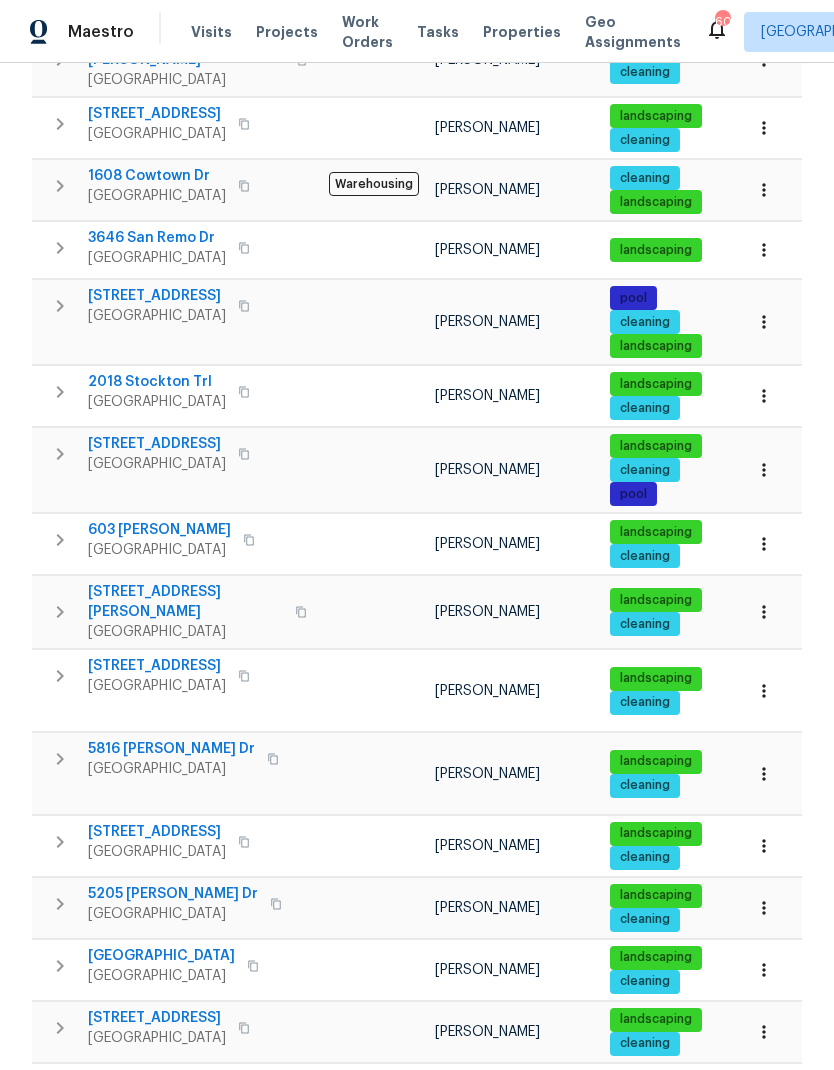 scroll, scrollTop: 615, scrollLeft: 0, axis: vertical 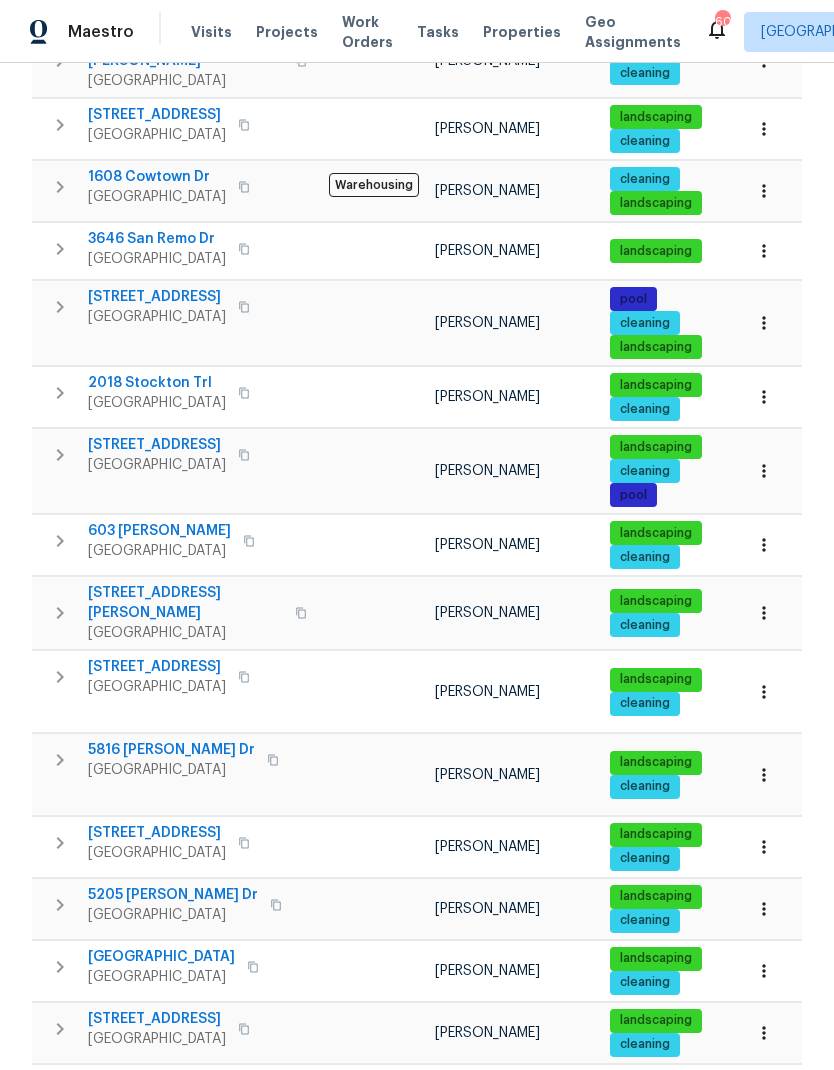 click at bounding box center (60, 1029) 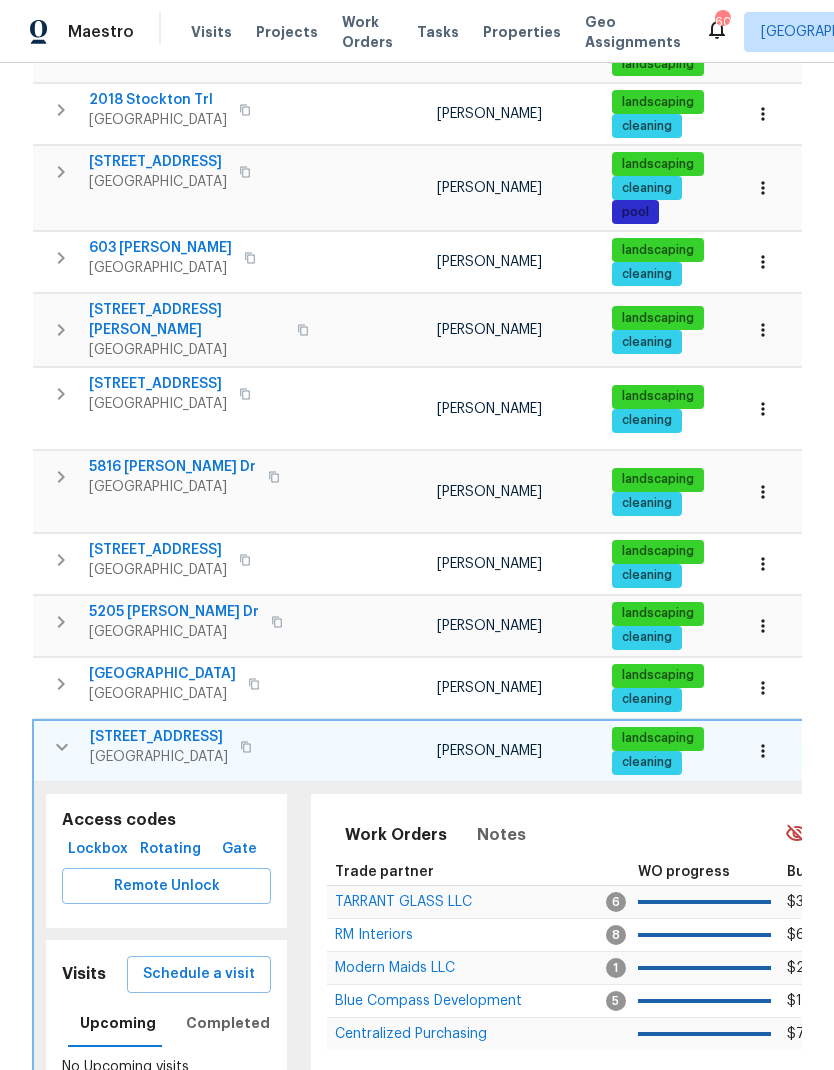 scroll, scrollTop: 897, scrollLeft: 0, axis: vertical 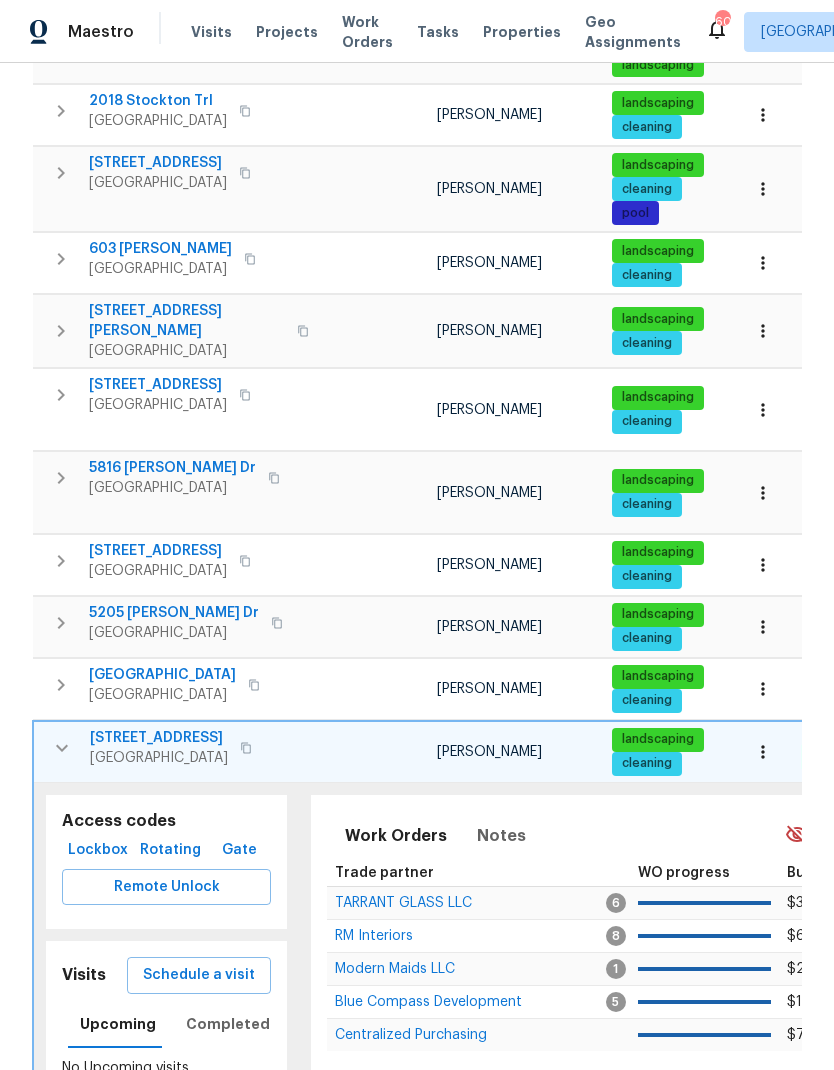 click on "Schedule a visit" at bounding box center [199, 975] 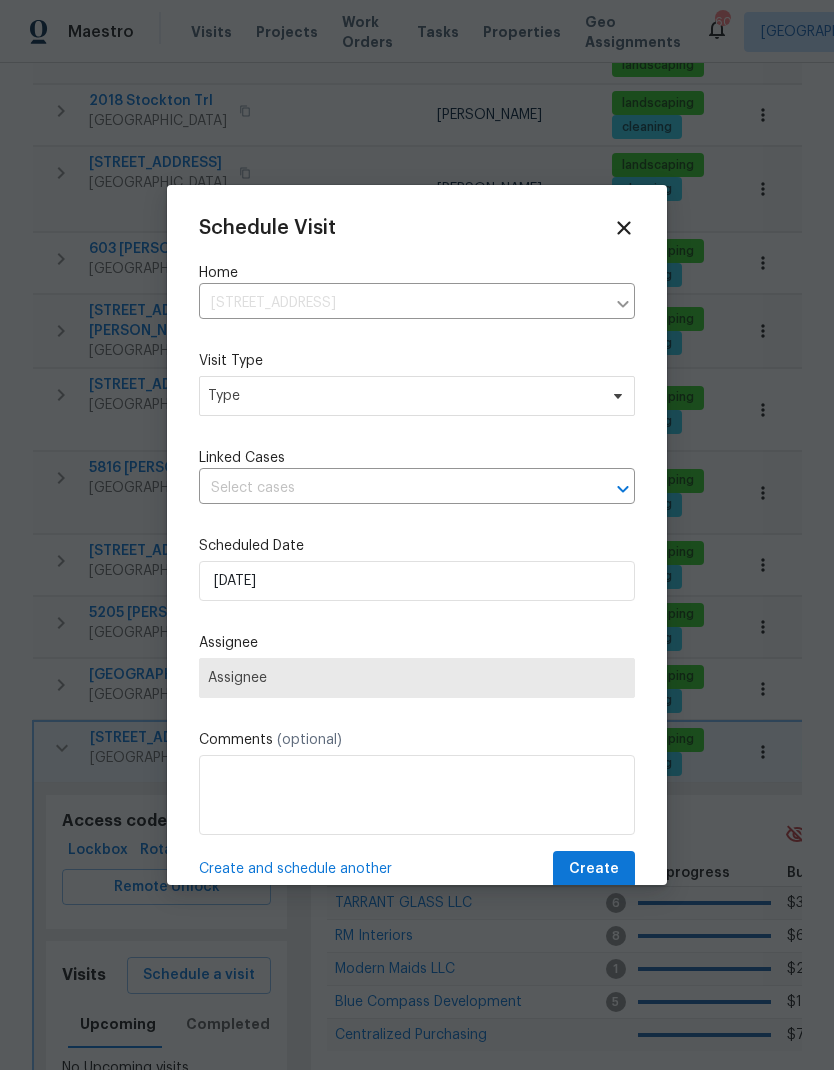 click on "Schedule Visit Home   2805 Monthaven Dr, Arlington, TX 76001 ​ Visit Type   Type Linked Cases   ​ Scheduled Date   7/18/2025 Assignee   Assignee Comments   (optional) Create and schedule another Create" at bounding box center (417, 552) 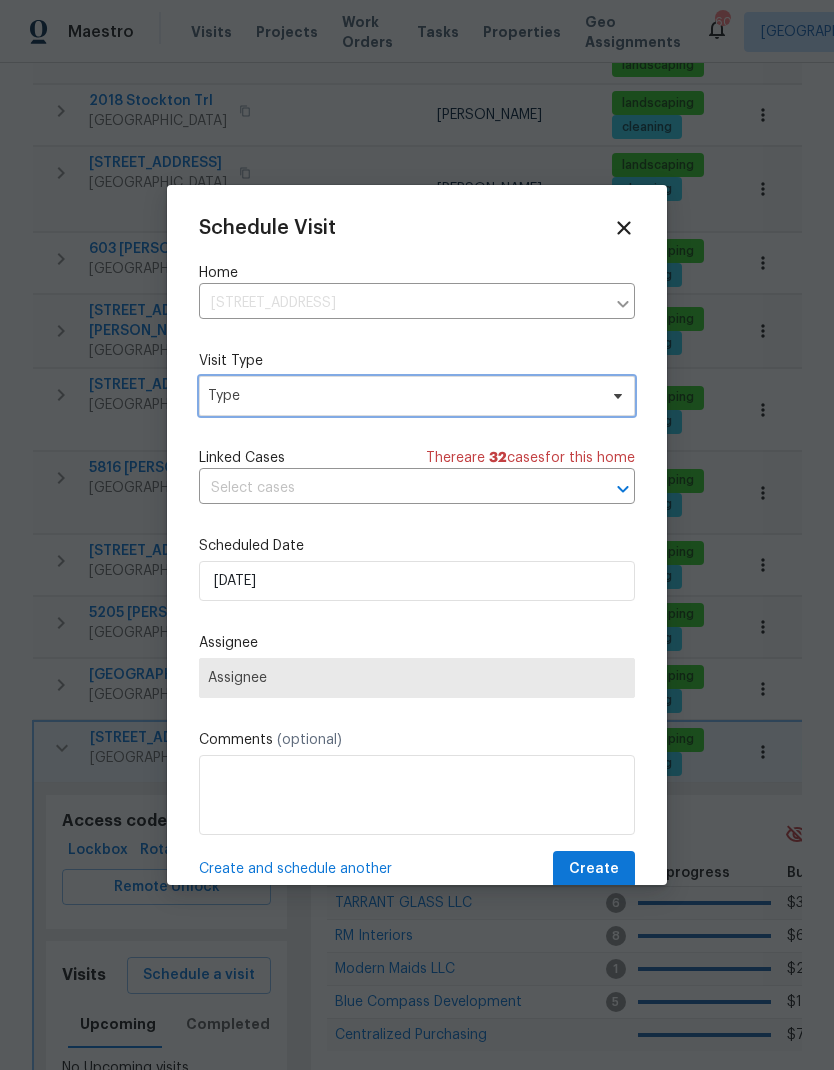 click on "Type" at bounding box center (402, 396) 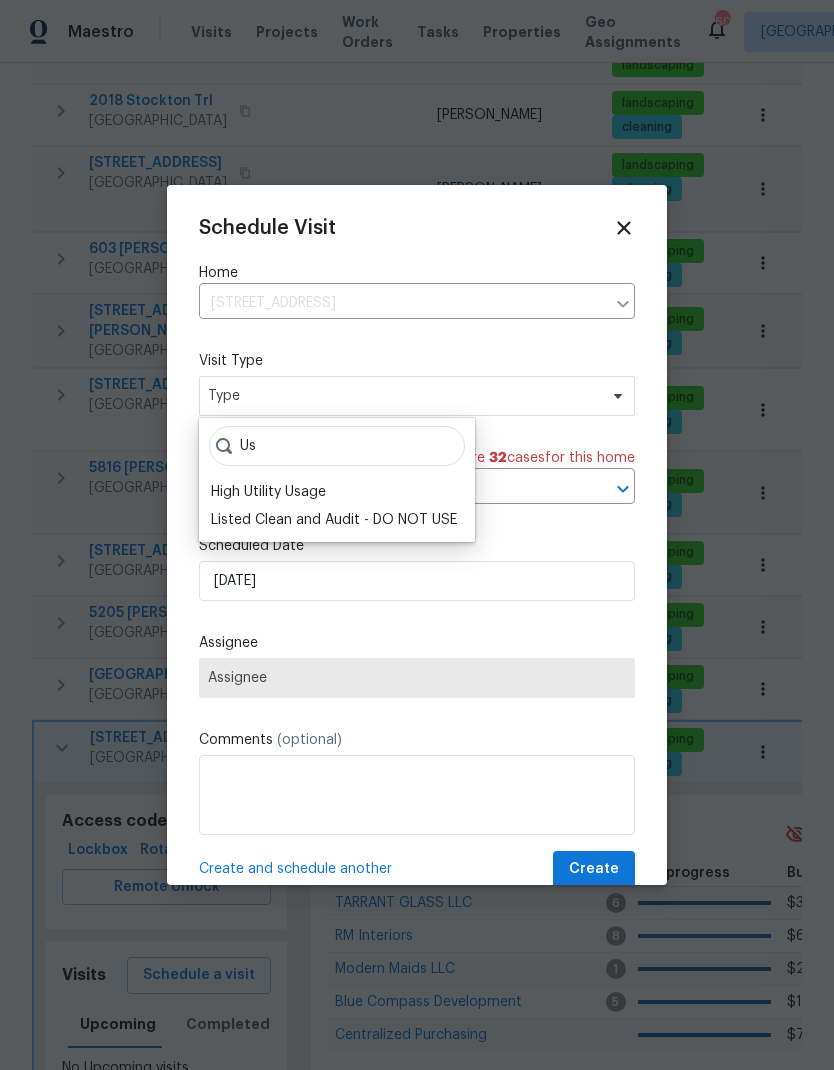 type on "U" 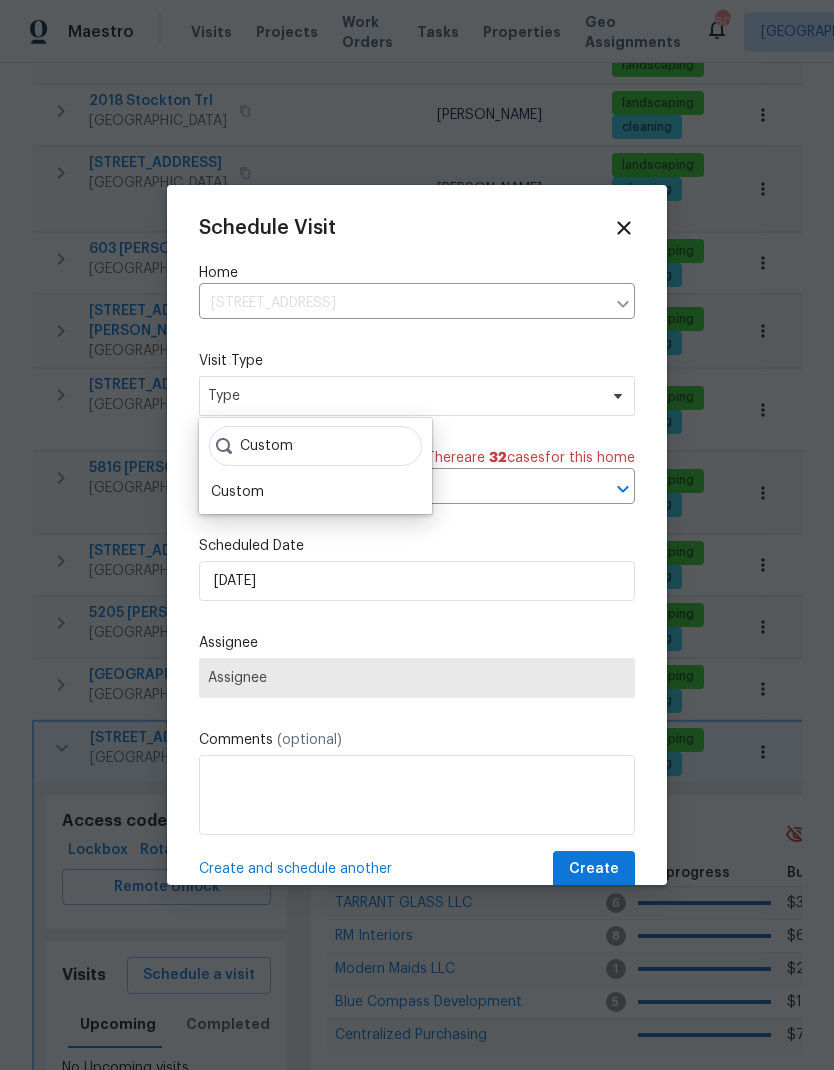 type on "Custom" 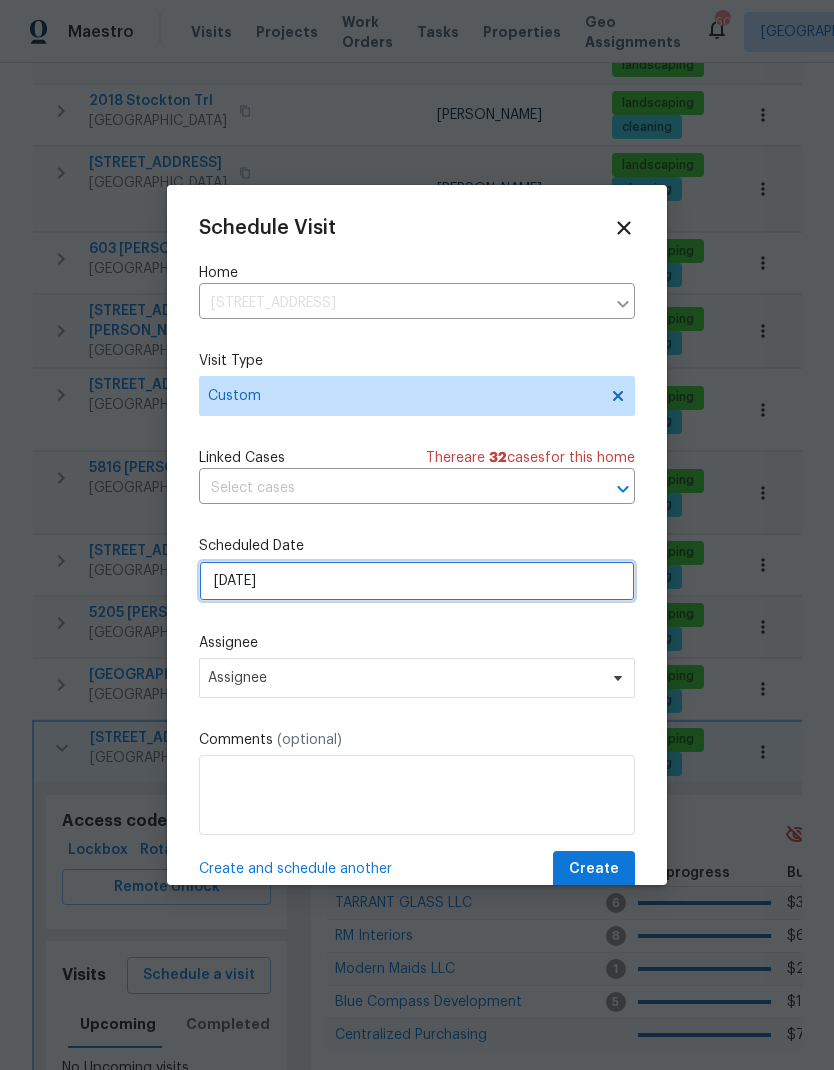 click on "7/18/2025" at bounding box center [417, 581] 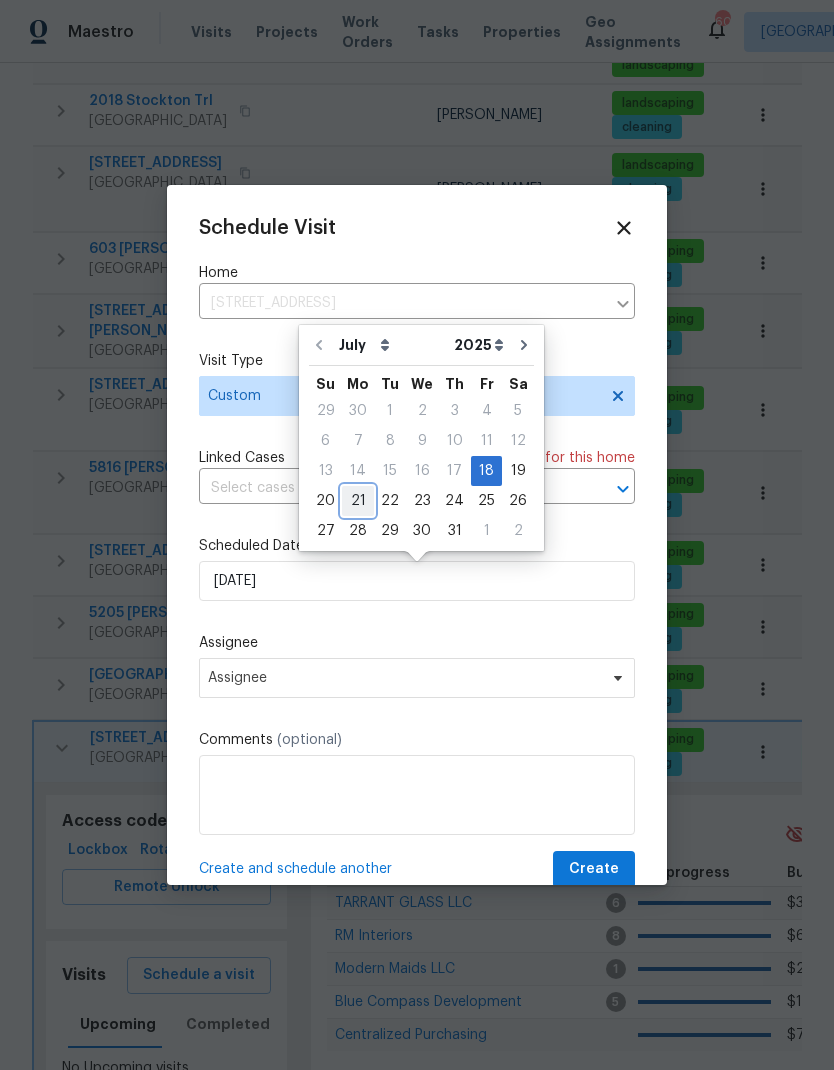 click on "21" at bounding box center (358, 501) 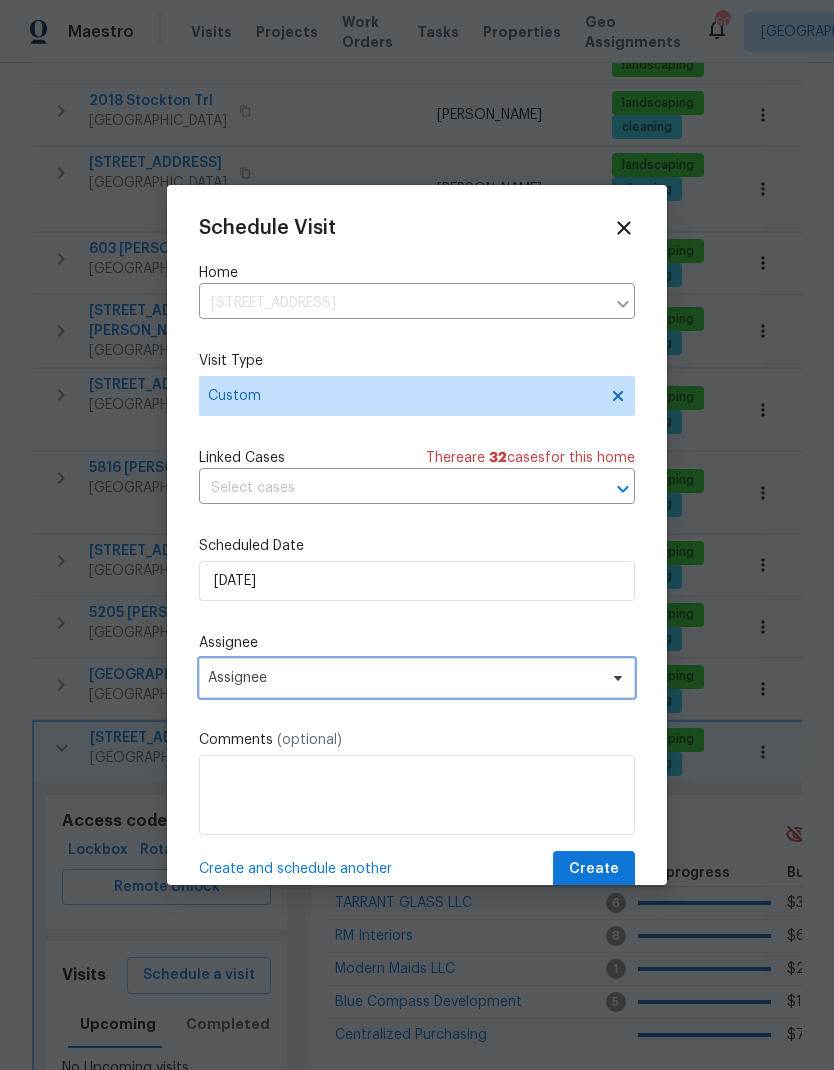 click on "Assignee" at bounding box center (404, 678) 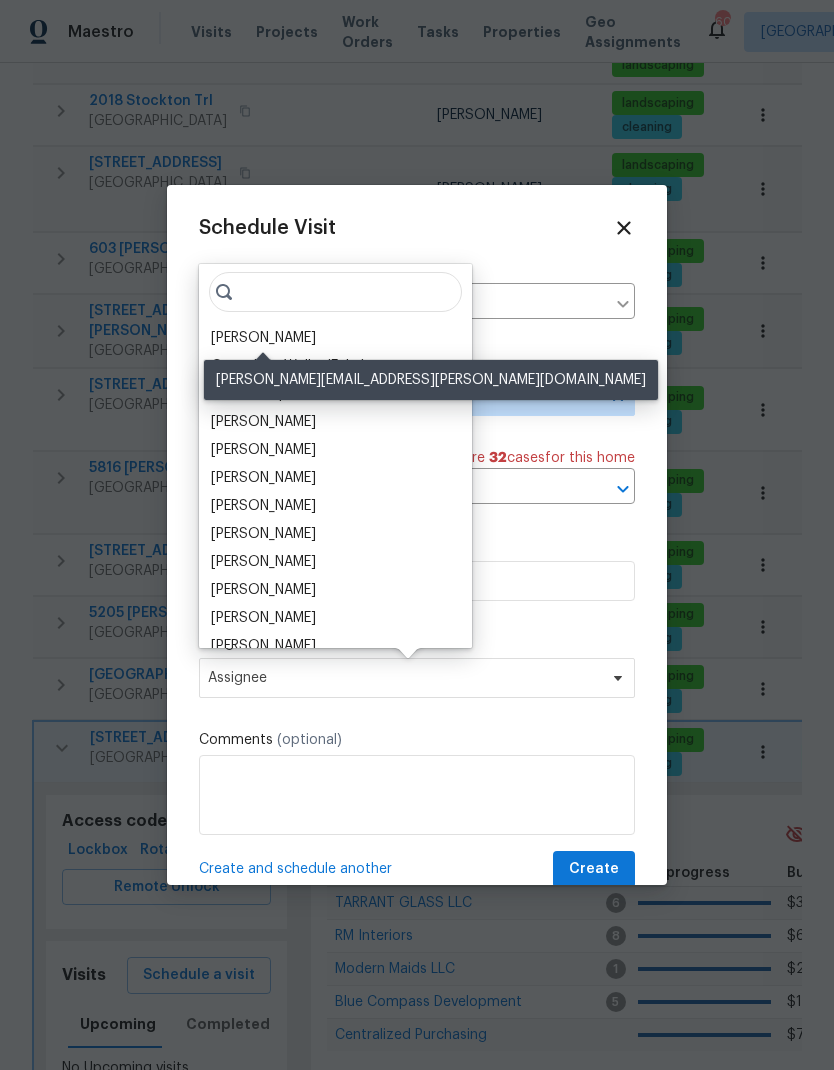 click on "[PERSON_NAME]" at bounding box center [263, 338] 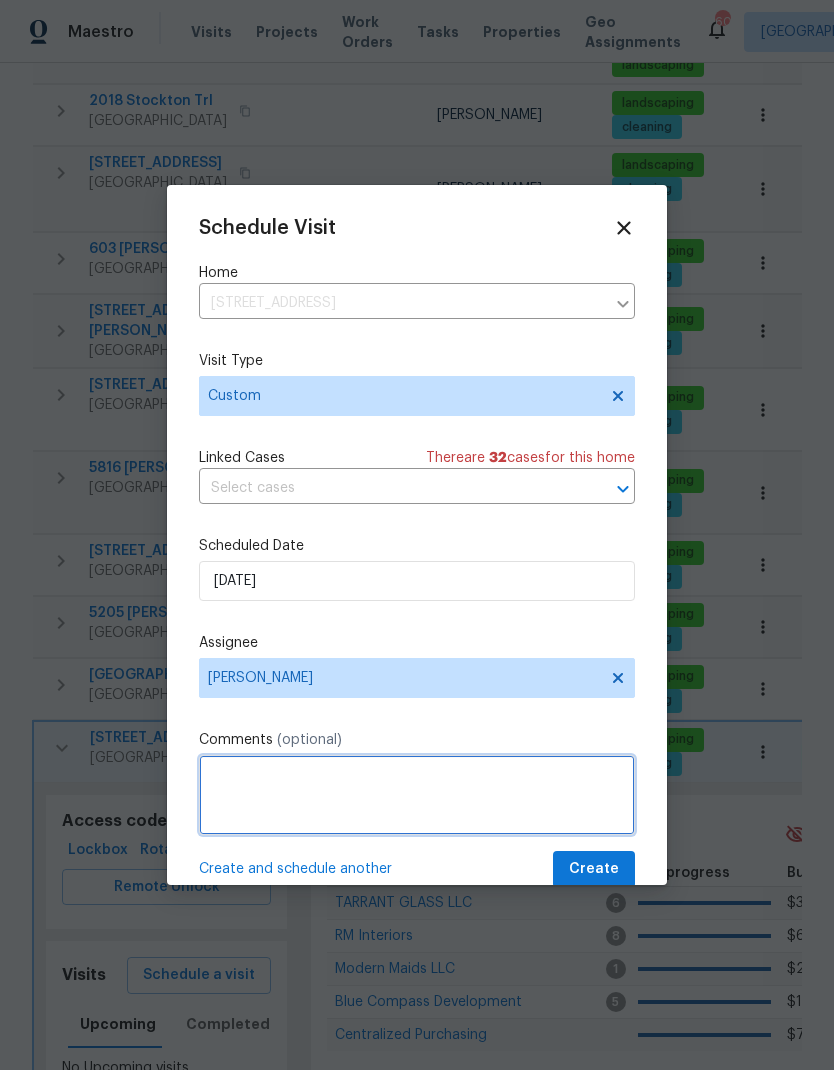 click at bounding box center [417, 795] 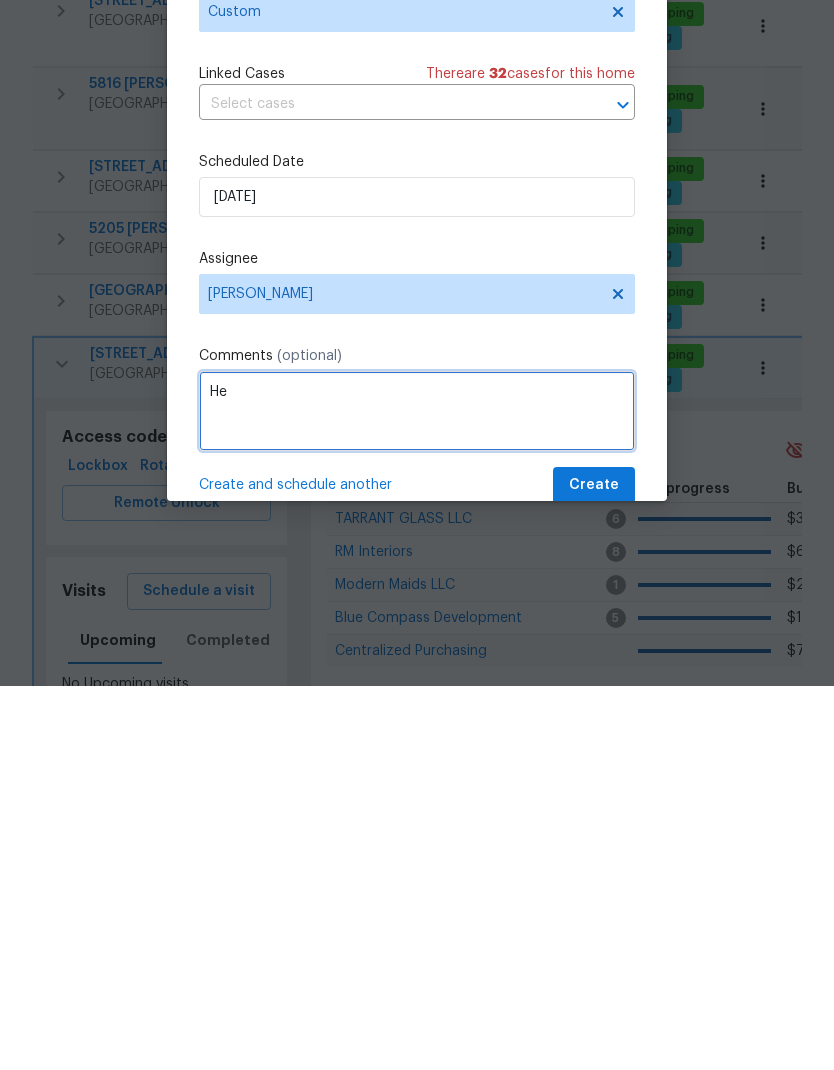 type on "H" 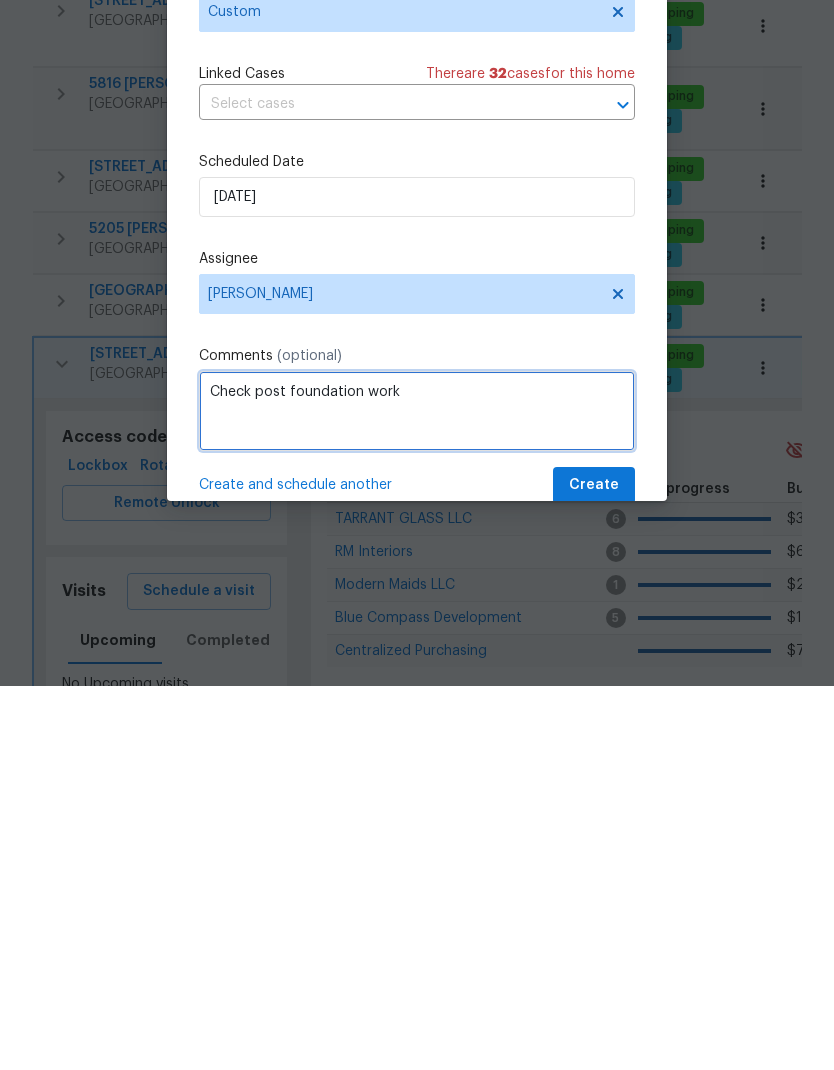 click on "Check post foundation work" at bounding box center [417, 795] 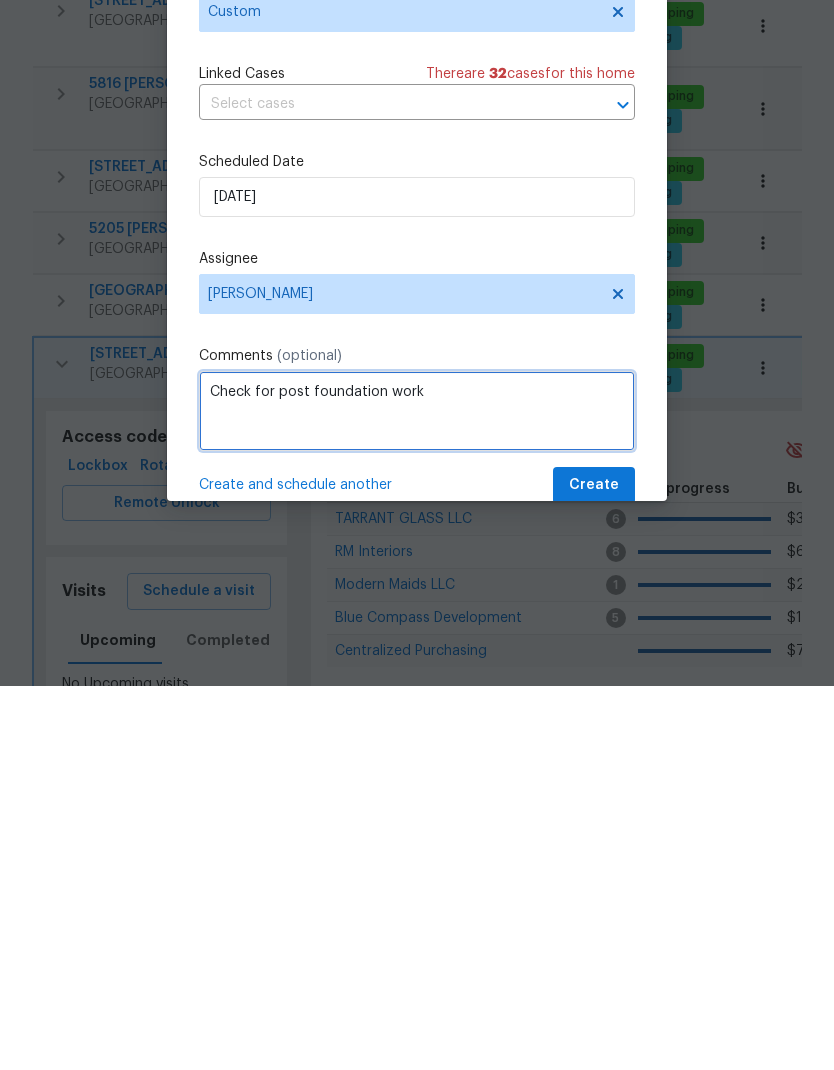 click on "Check for post foundation work" at bounding box center (417, 795) 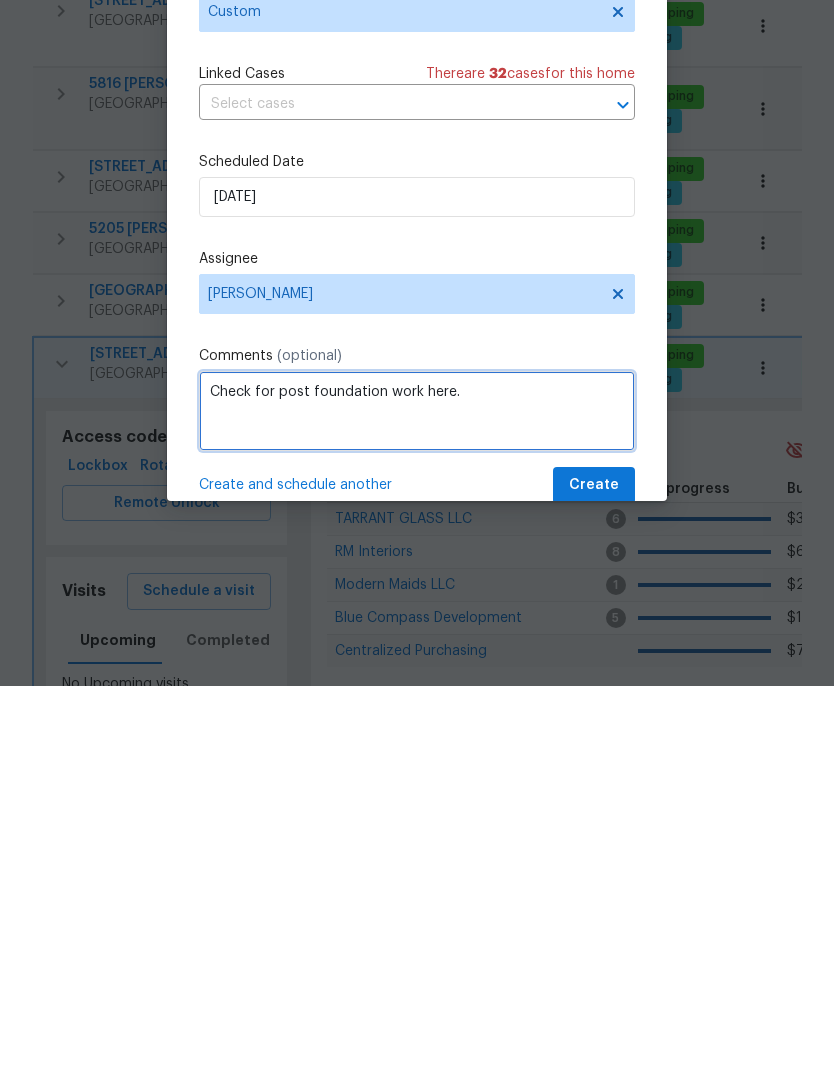 type on "Check for post foundation work here." 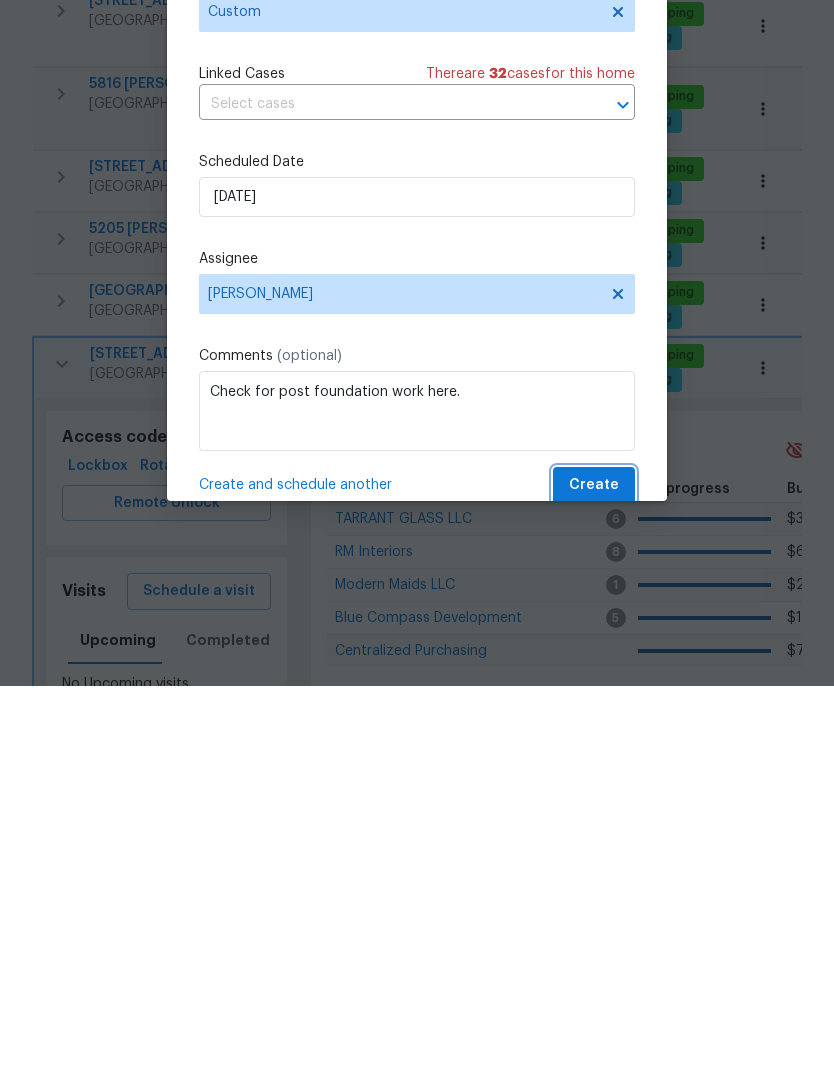 click on "Create" at bounding box center [594, 869] 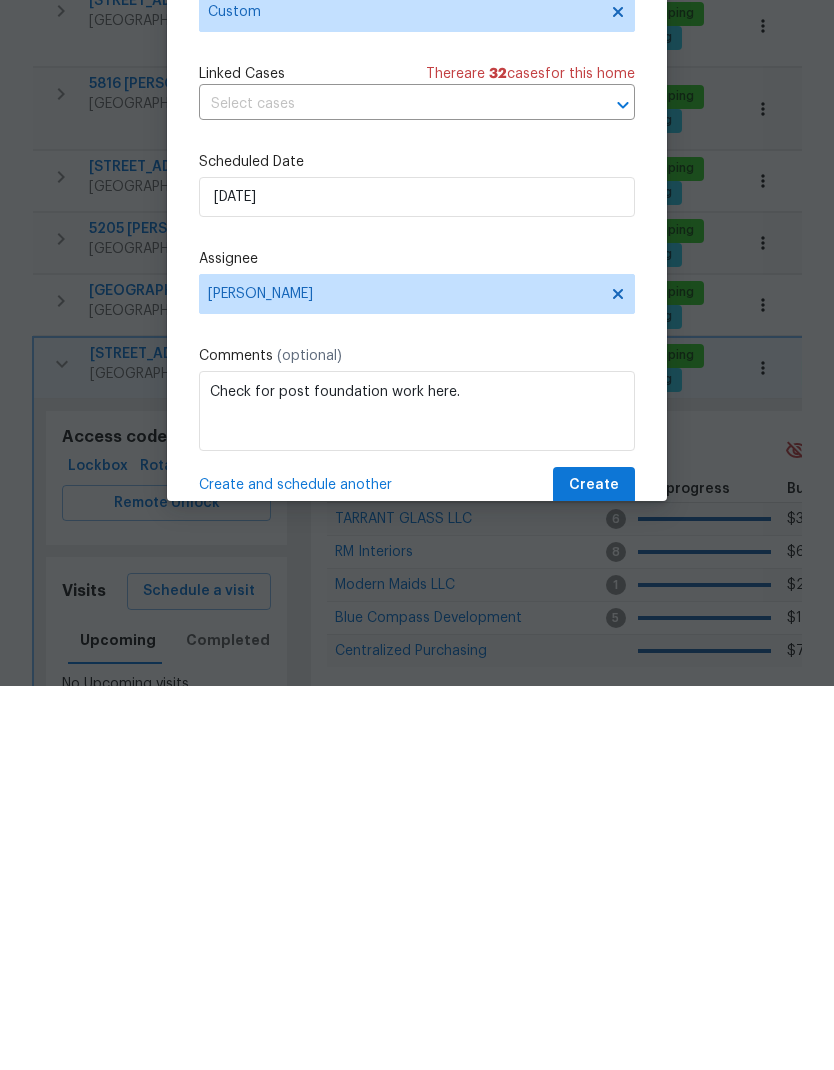 scroll, scrollTop: 80, scrollLeft: 0, axis: vertical 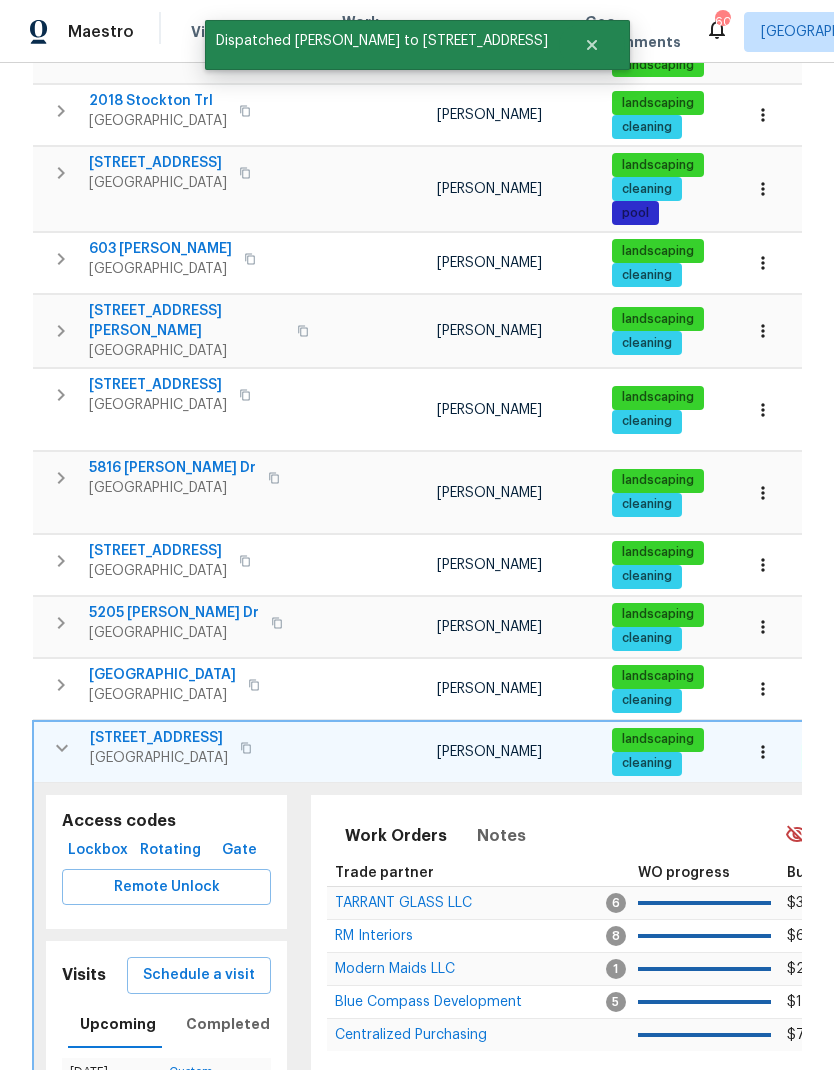 click 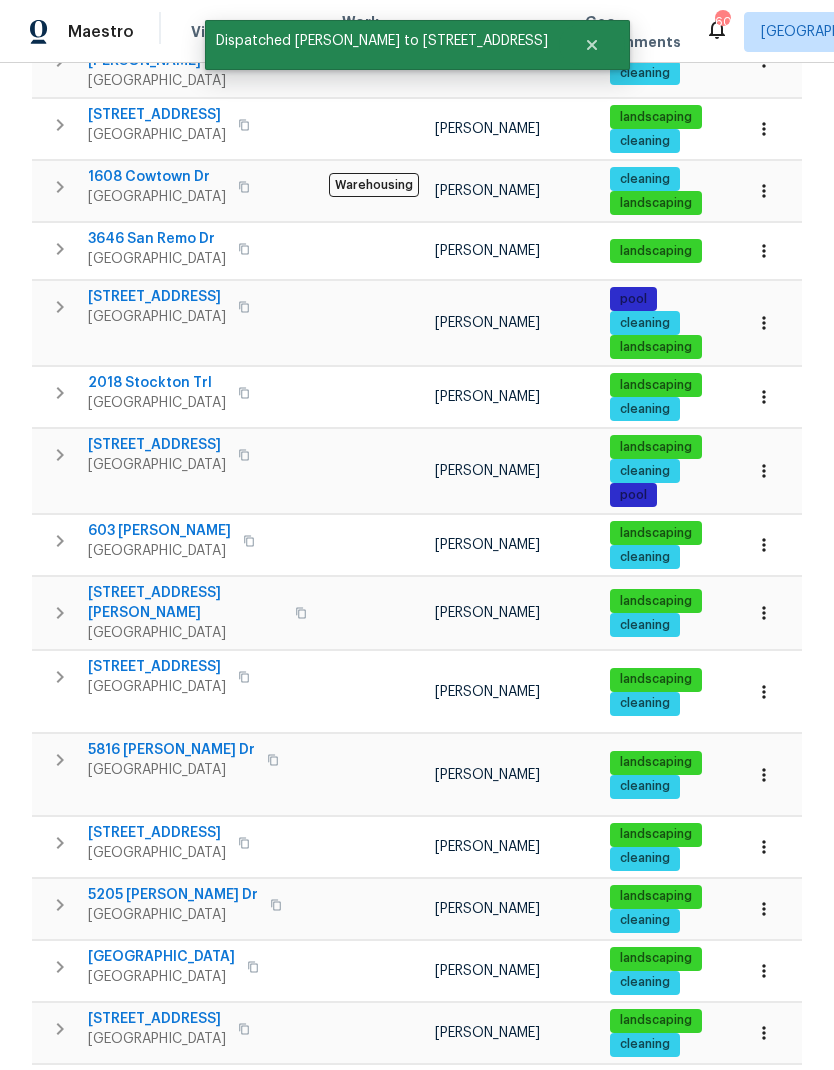 scroll, scrollTop: 615, scrollLeft: 0, axis: vertical 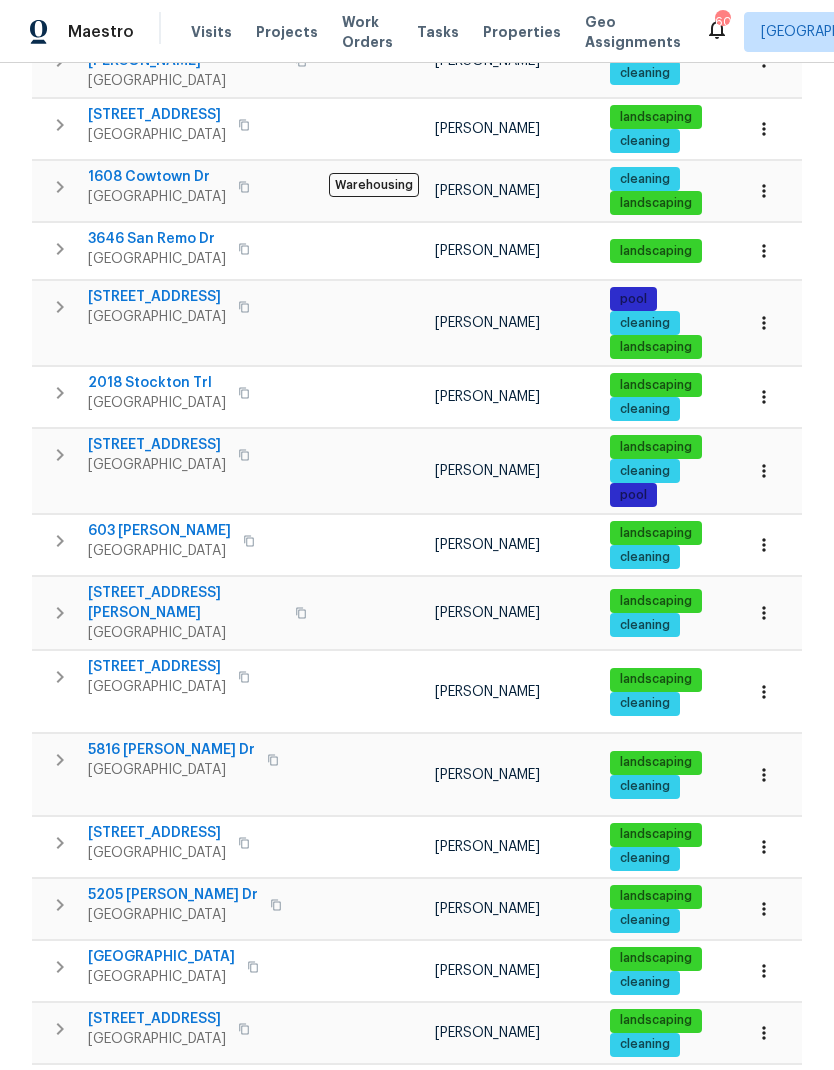click on "5816 [PERSON_NAME] Dr" at bounding box center (171, 750) 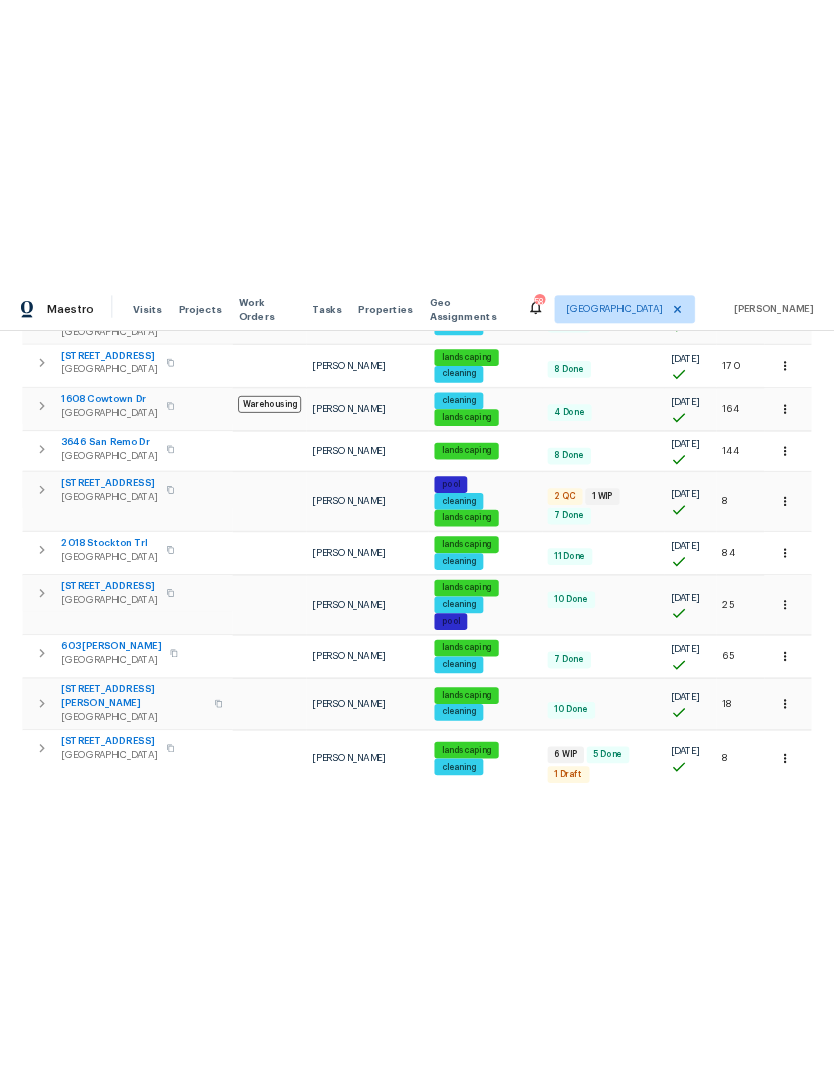 scroll, scrollTop: 0, scrollLeft: 0, axis: both 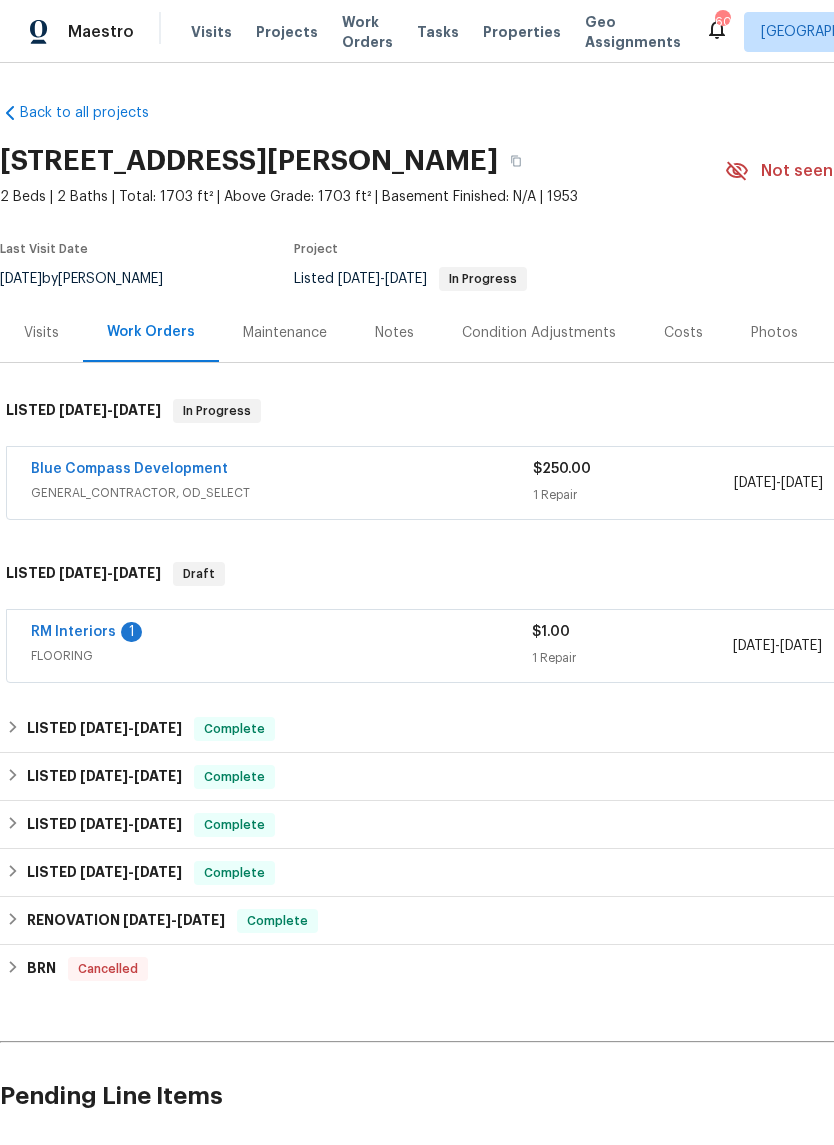 click on "RM Interiors" at bounding box center [73, 632] 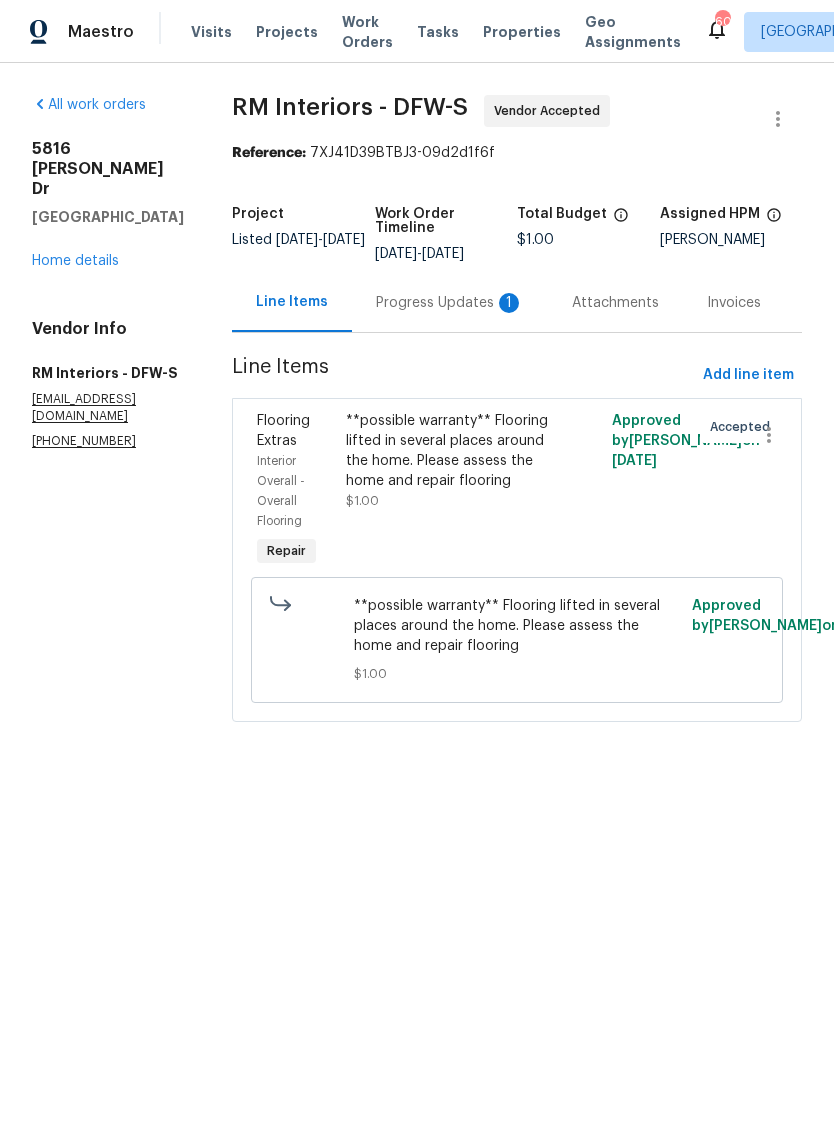 click on "Progress Updates 1" at bounding box center [450, 303] 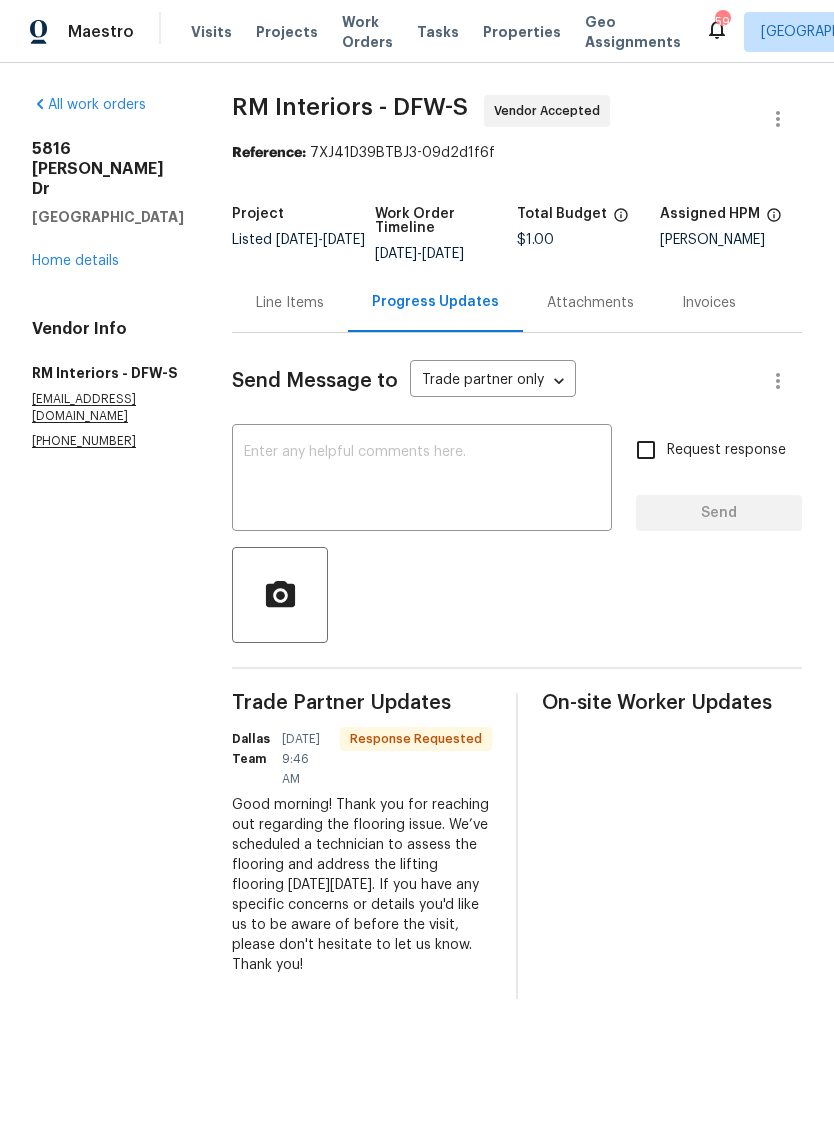 click on "Home details" at bounding box center [75, 261] 